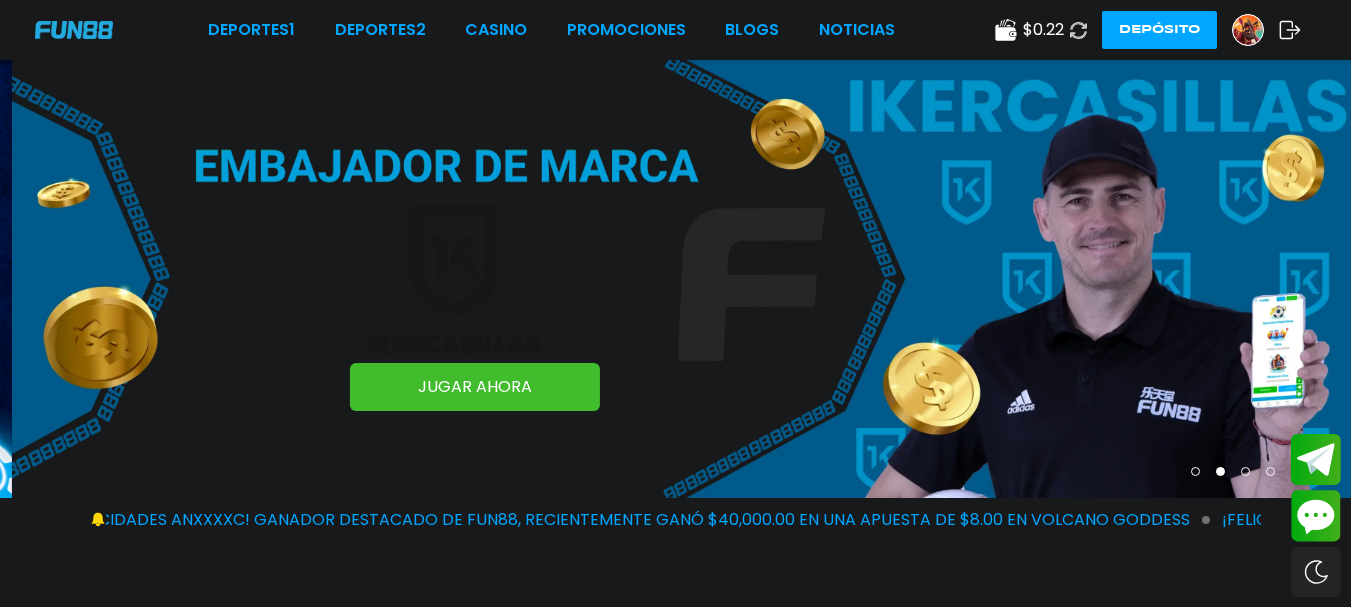 scroll, scrollTop: 0, scrollLeft: 0, axis: both 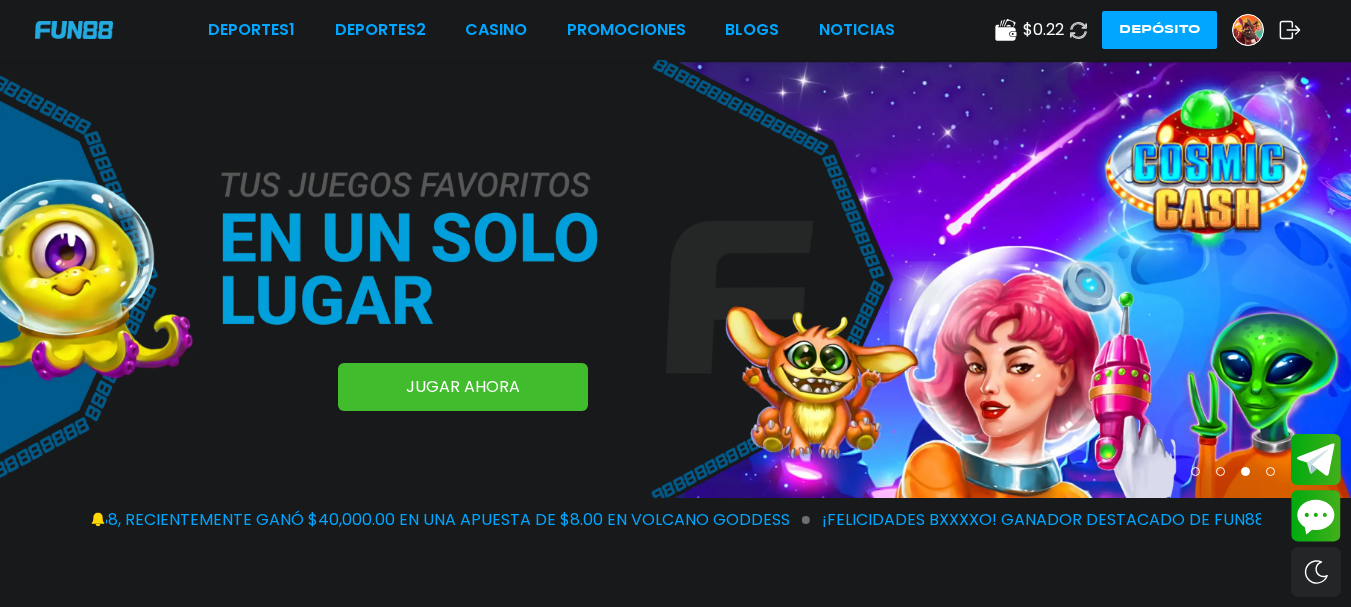 click on "Depósito" at bounding box center [1159, 30] 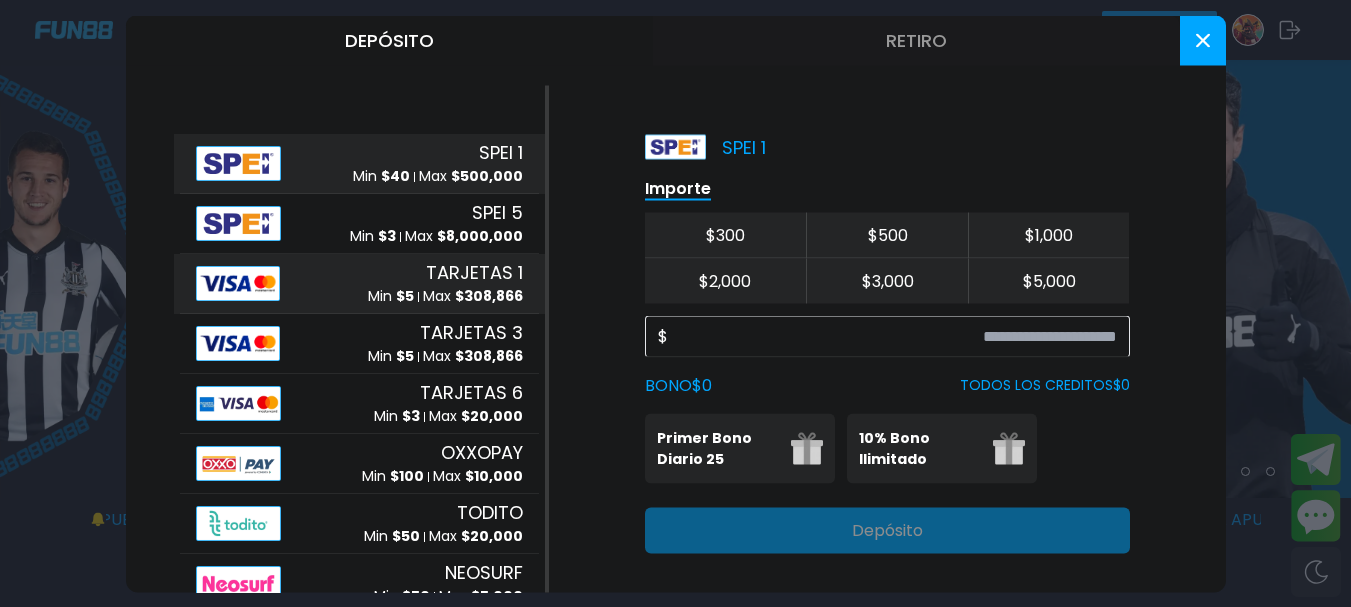 click on "TARJETAS 1 Min   $ 5 Max   $ 308,866" at bounding box center [359, 283] 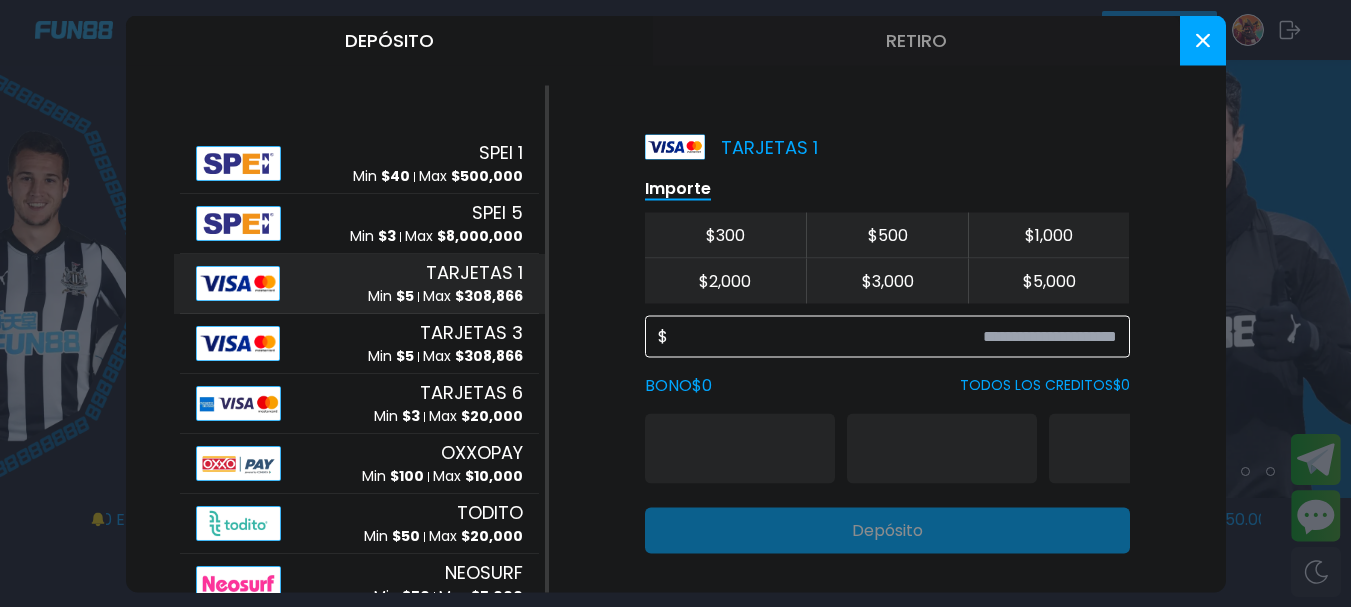 click at bounding box center [892, 336] 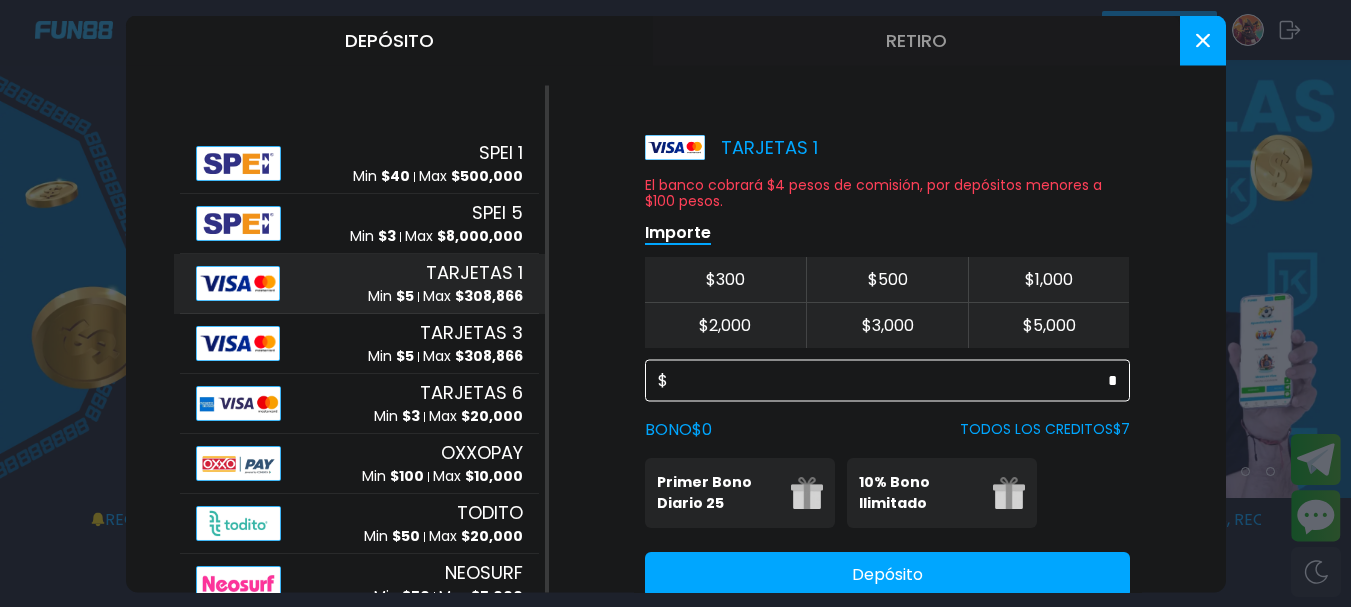 click on "*" at bounding box center [892, 380] 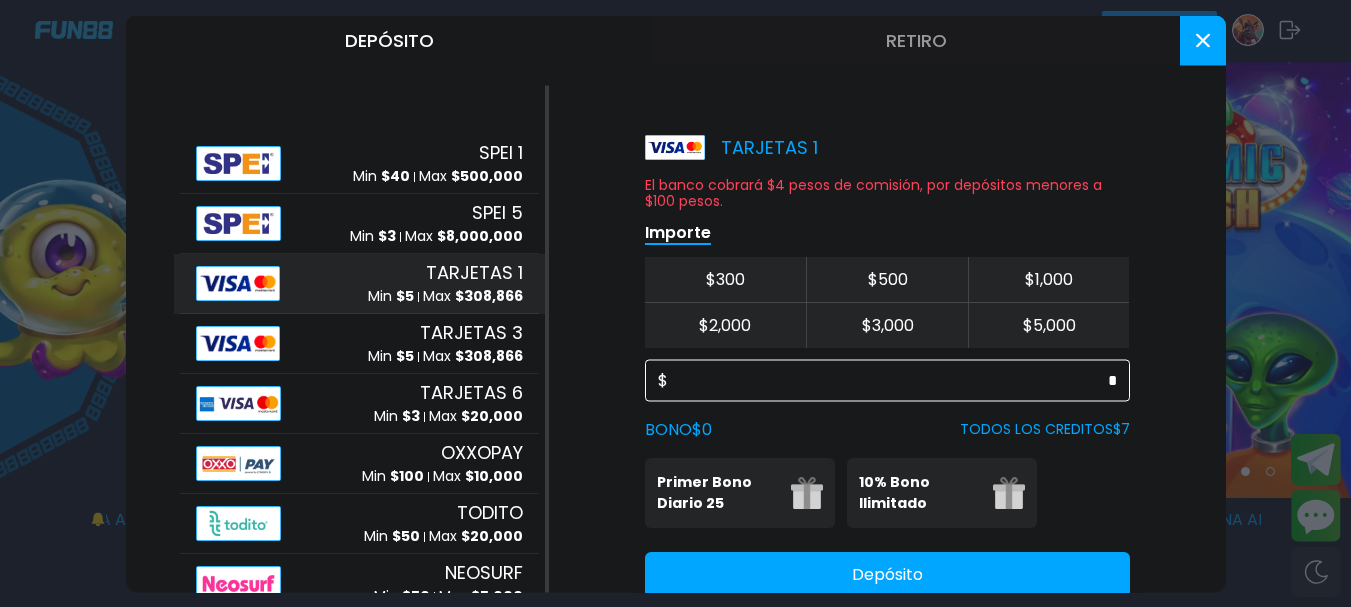 click on "*" at bounding box center (892, 380) 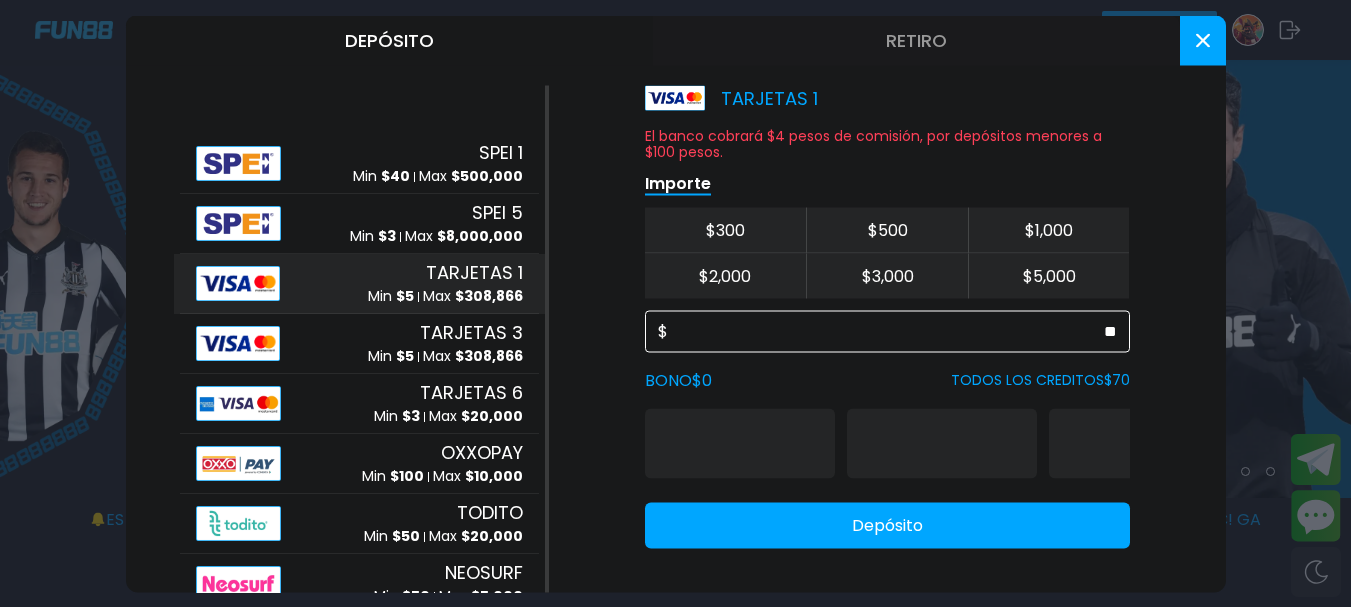 scroll, scrollTop: 50, scrollLeft: 0, axis: vertical 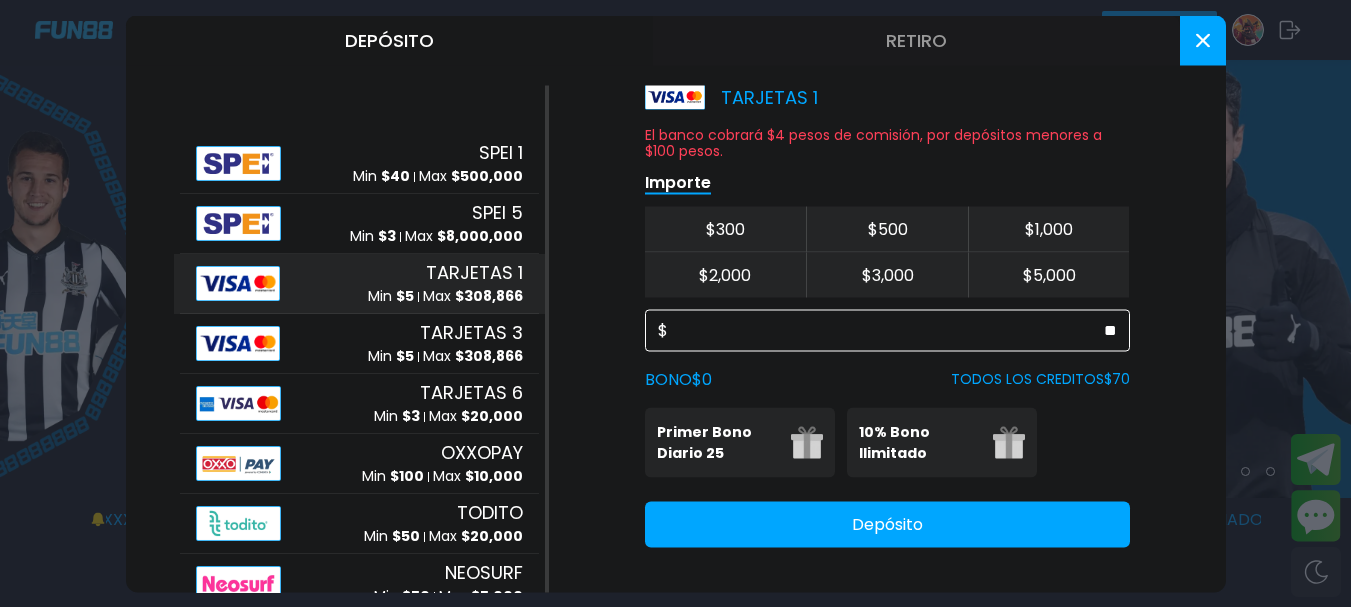 type on "**" 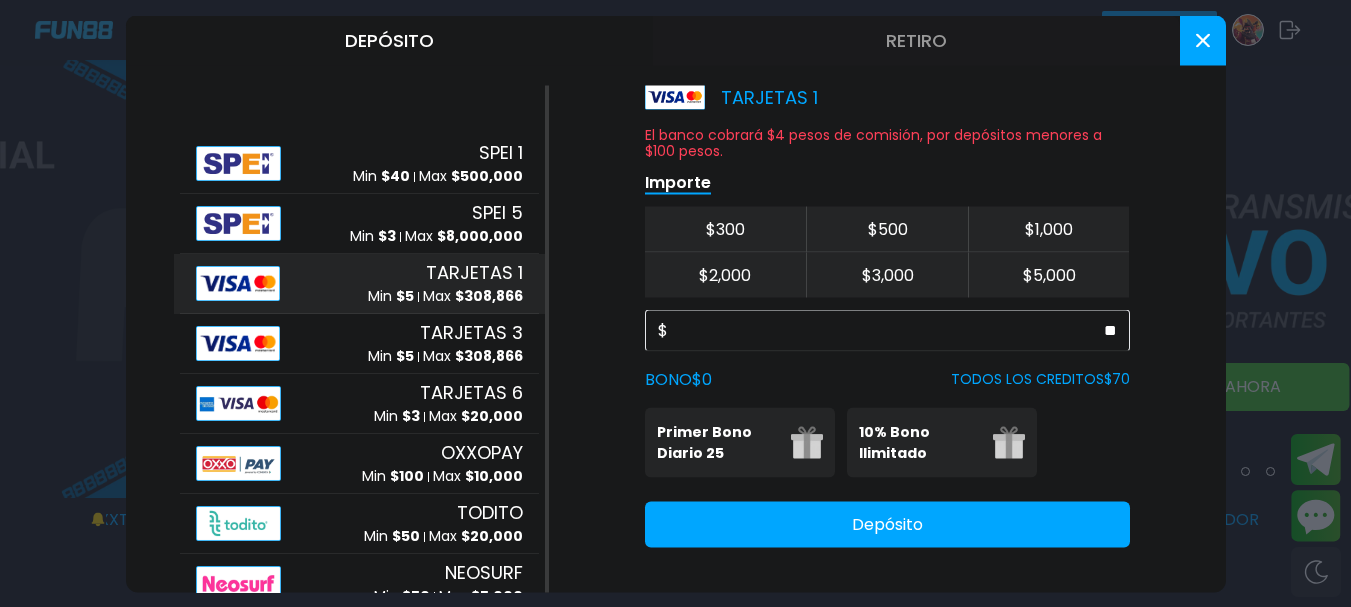 click on "TARJETAS 1 El banco cobrará $4 pesos de comisión, por depósitos menores a $100 pesos. Importe $  300 $  500 $  1,000 $  2,000 $  3,000 $  5,000 $ ** BONO  $ 0 TODOS LOS CREDITOS  $ 70 Primer Bono Diario 25 Tu primer bono diario 10% Bono Ilimitado Bono del 10%: (Sin límite de Retiro) Depósito" at bounding box center (887, 338) 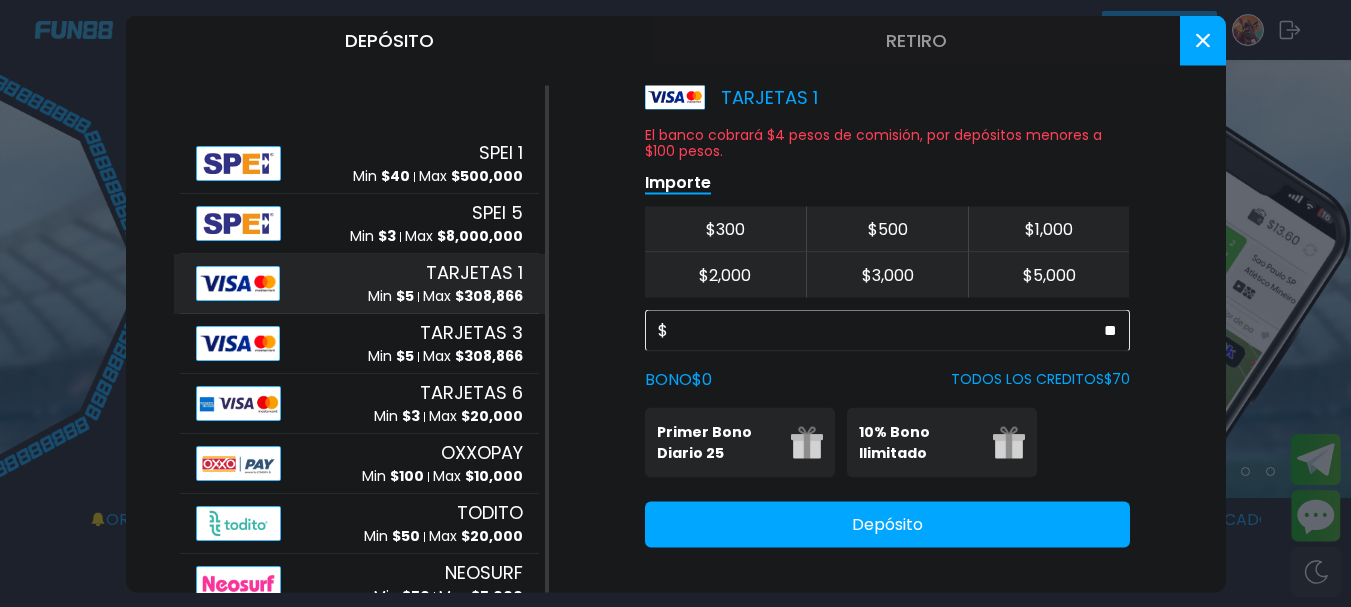 click on "Depósito" at bounding box center [887, 524] 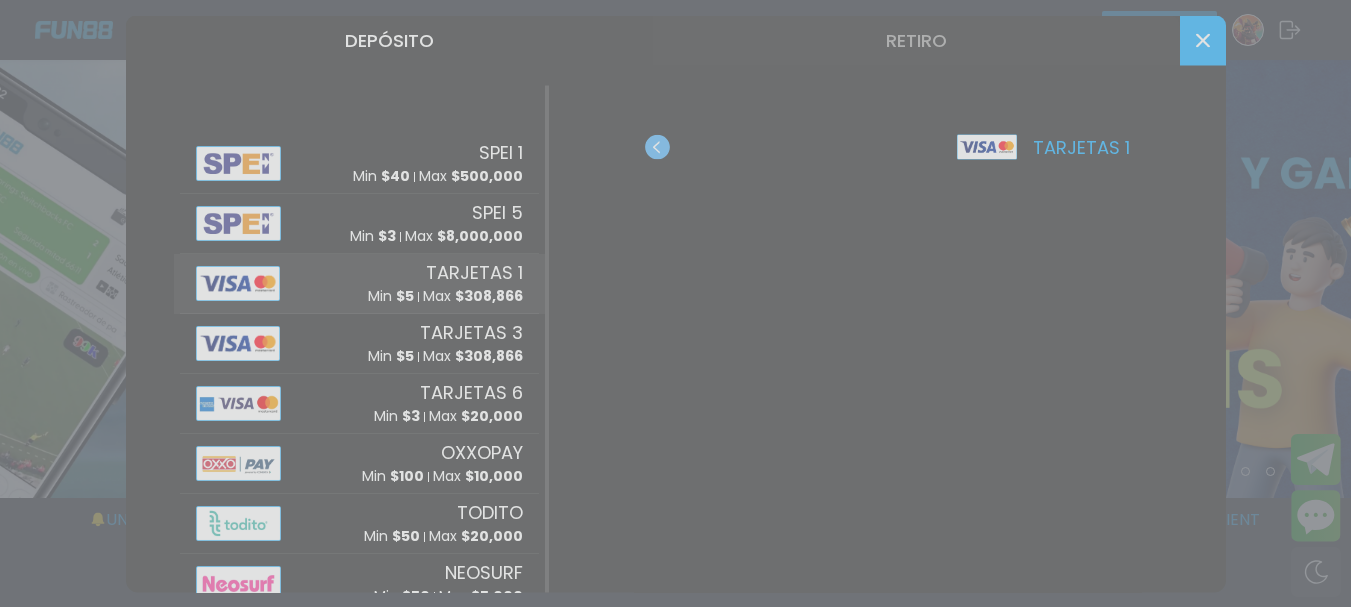 scroll, scrollTop: 0, scrollLeft: 0, axis: both 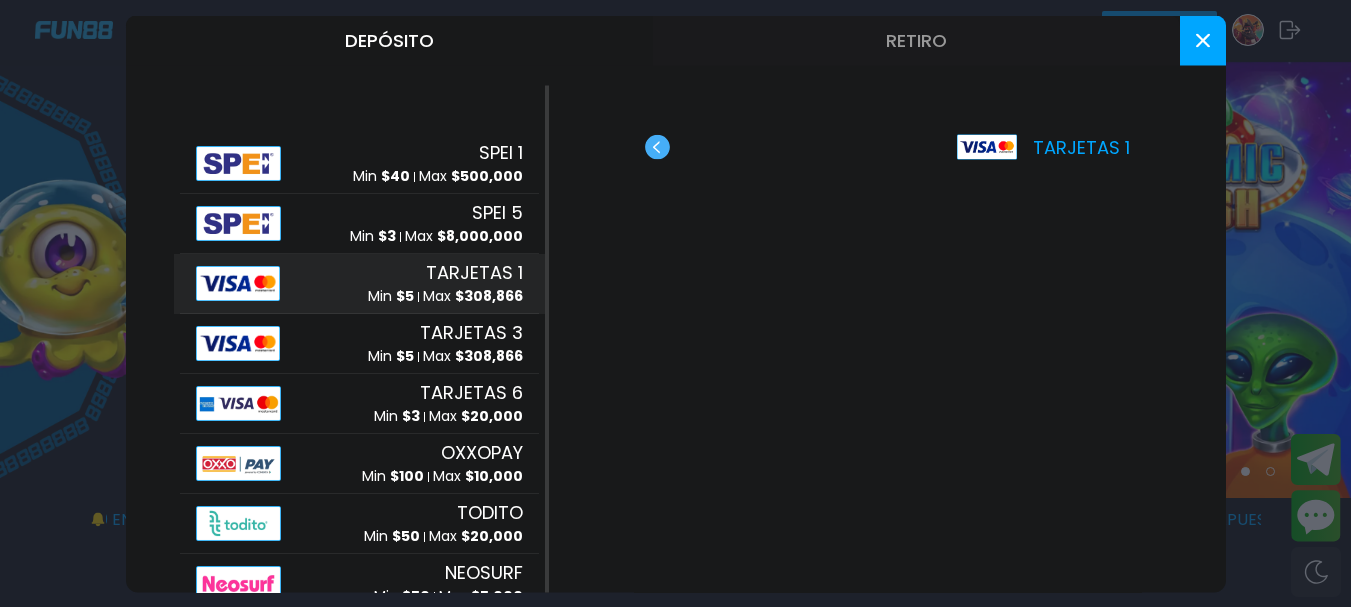 click 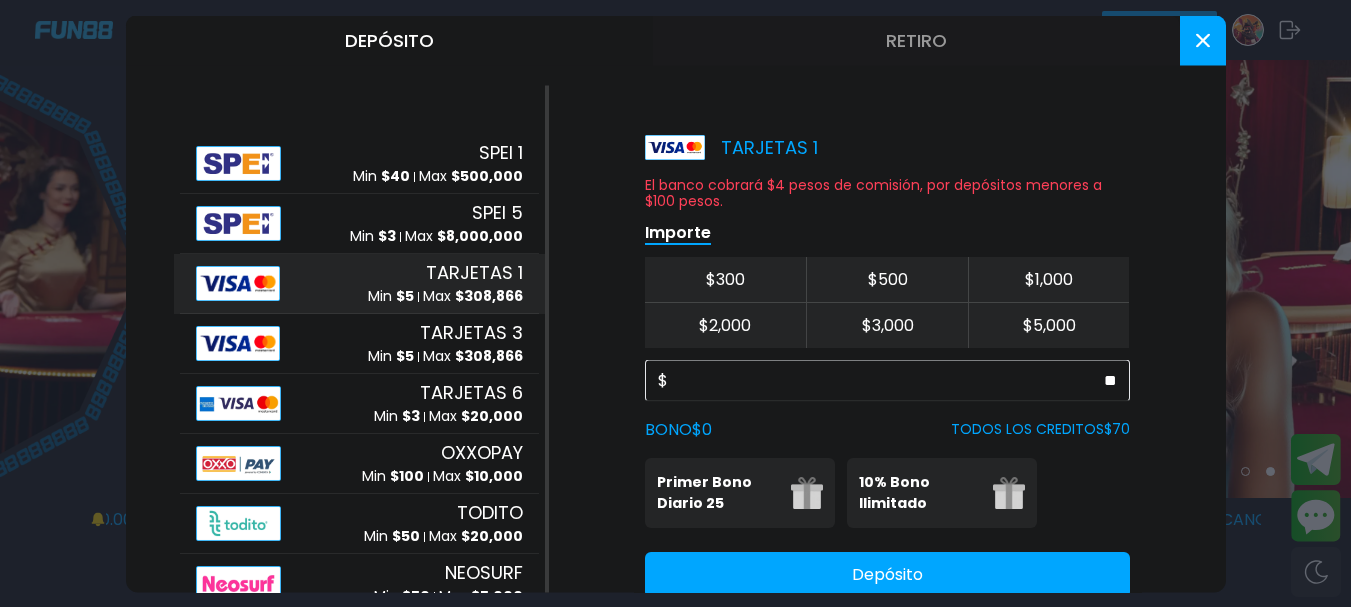 click on "Depósito" at bounding box center [887, 574] 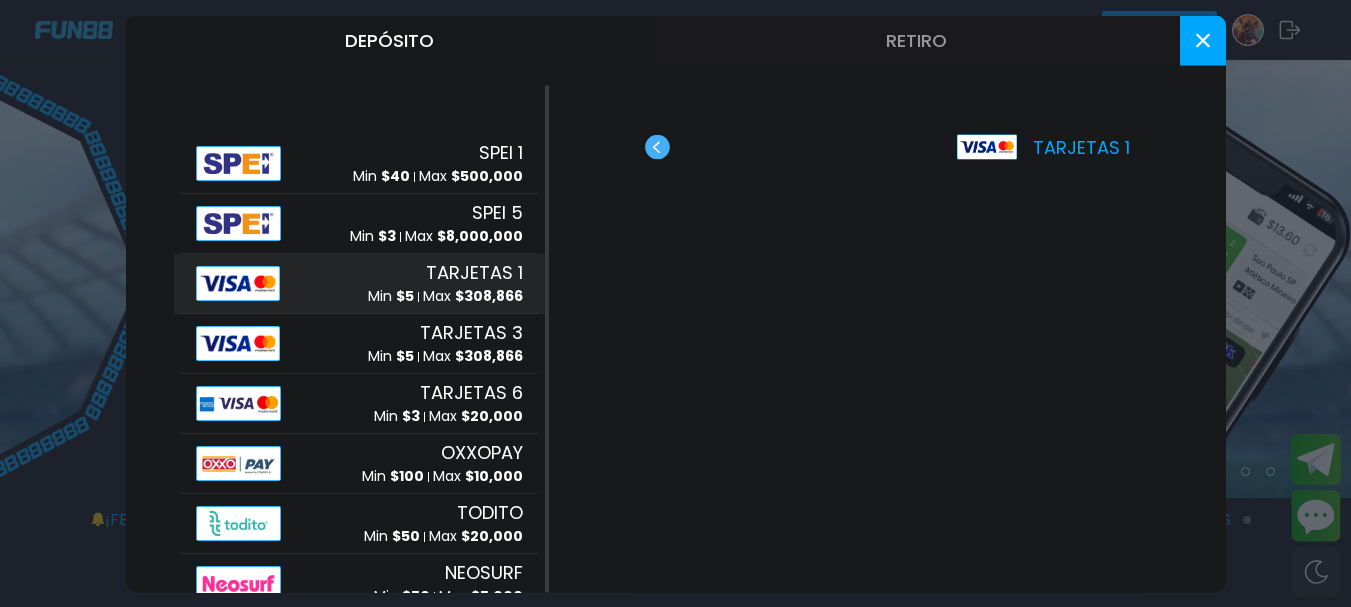 click at bounding box center (1203, 40) 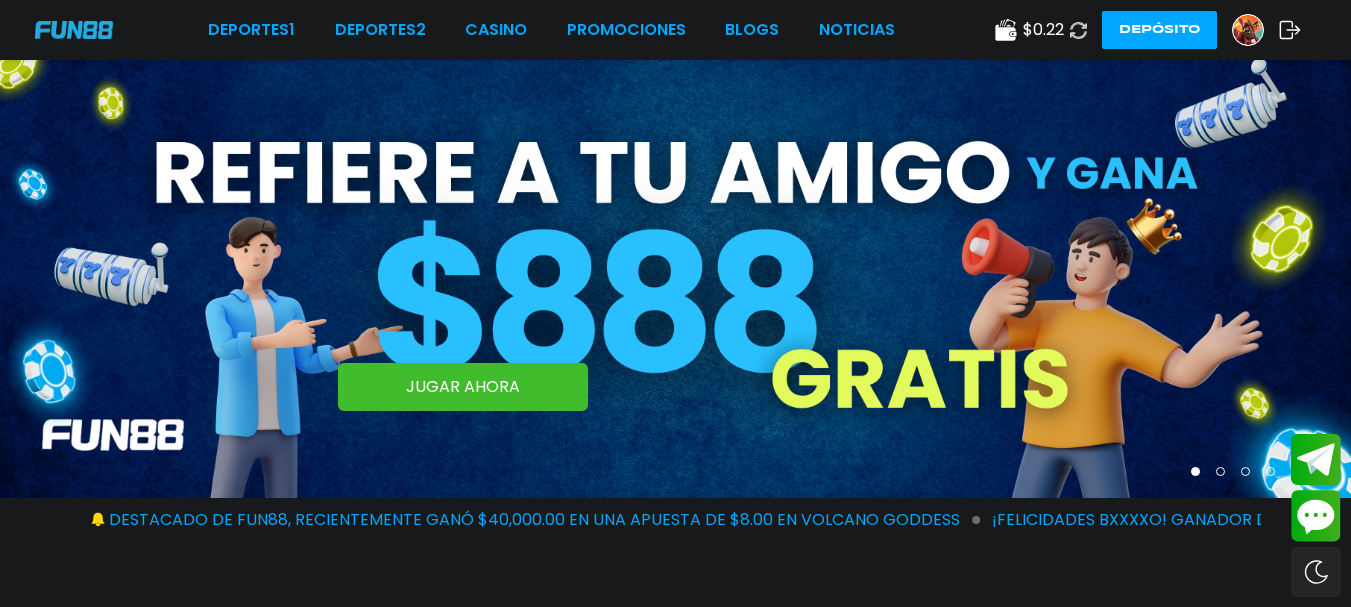 click at bounding box center [1255, 30] 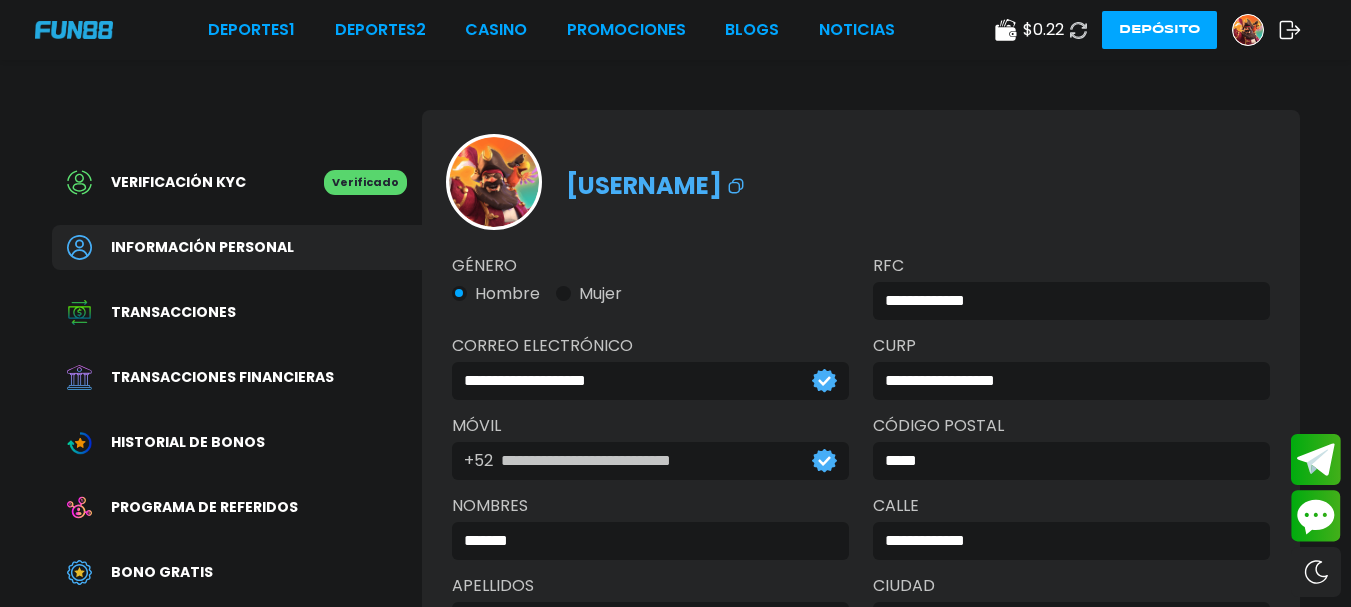 click on "Depósito" at bounding box center [1159, 30] 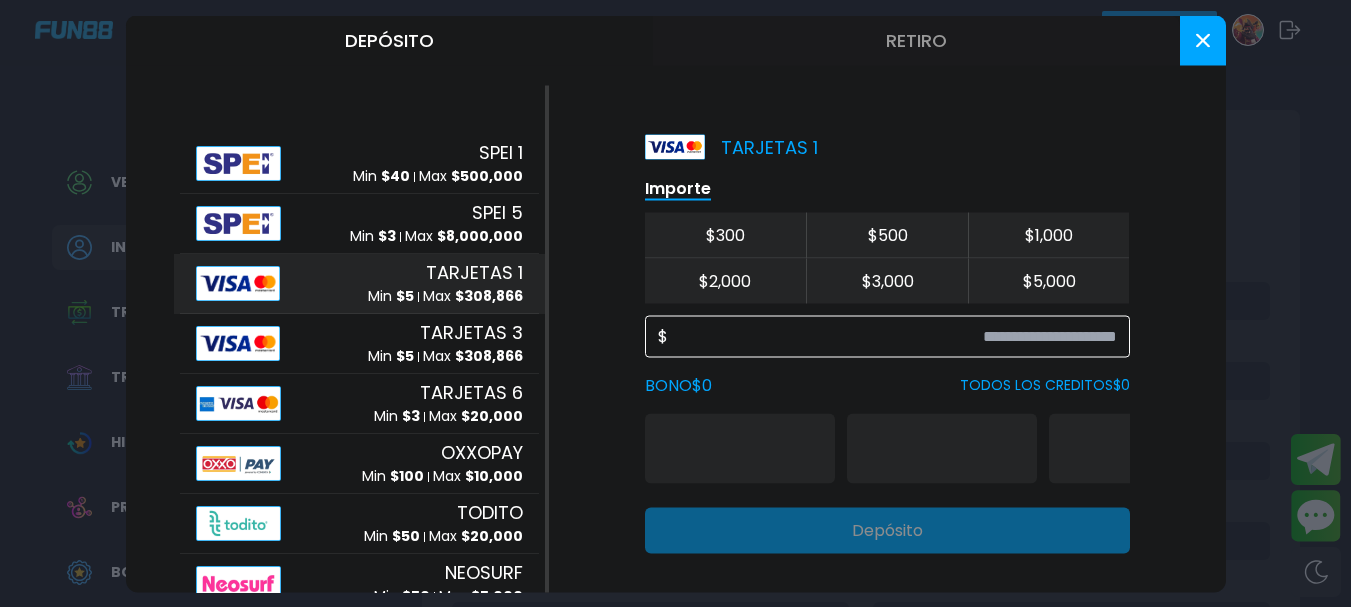 click at bounding box center (892, 336) 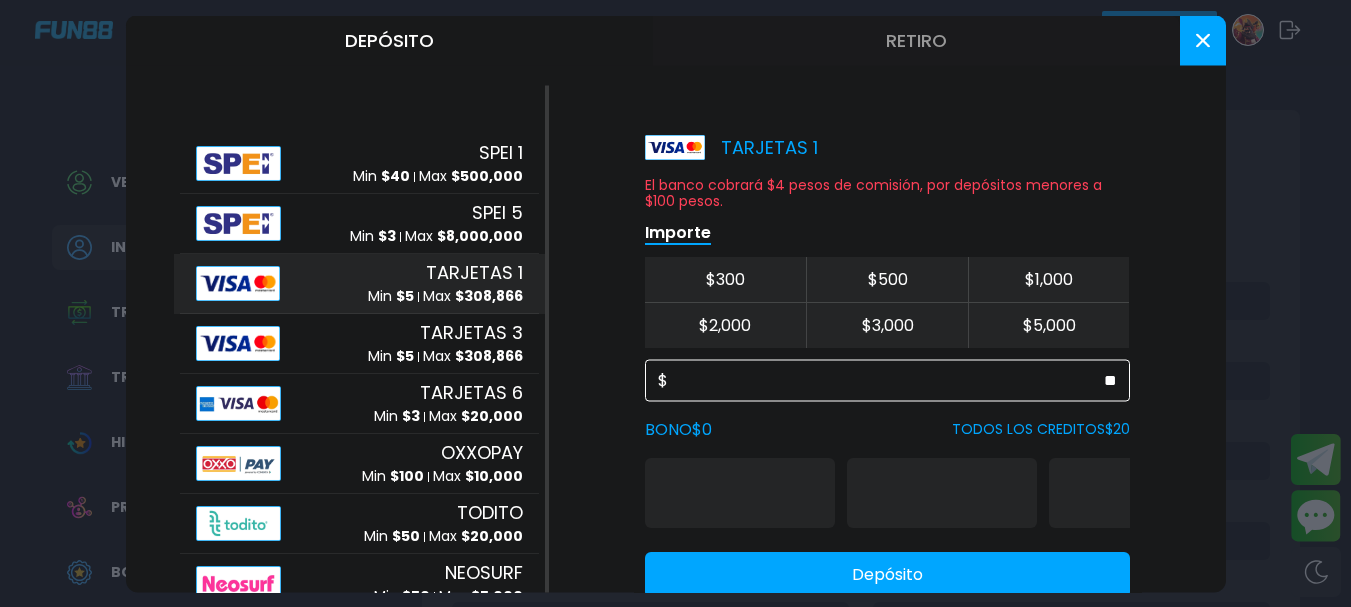 scroll, scrollTop: 71, scrollLeft: 0, axis: vertical 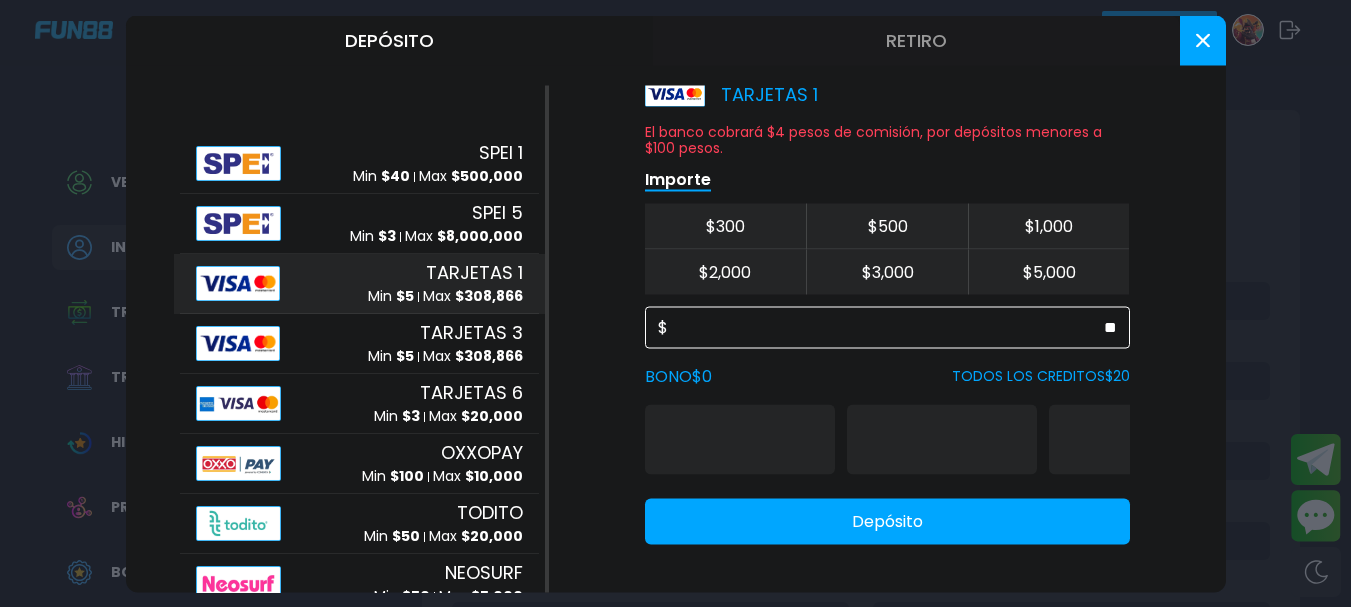 type on "**" 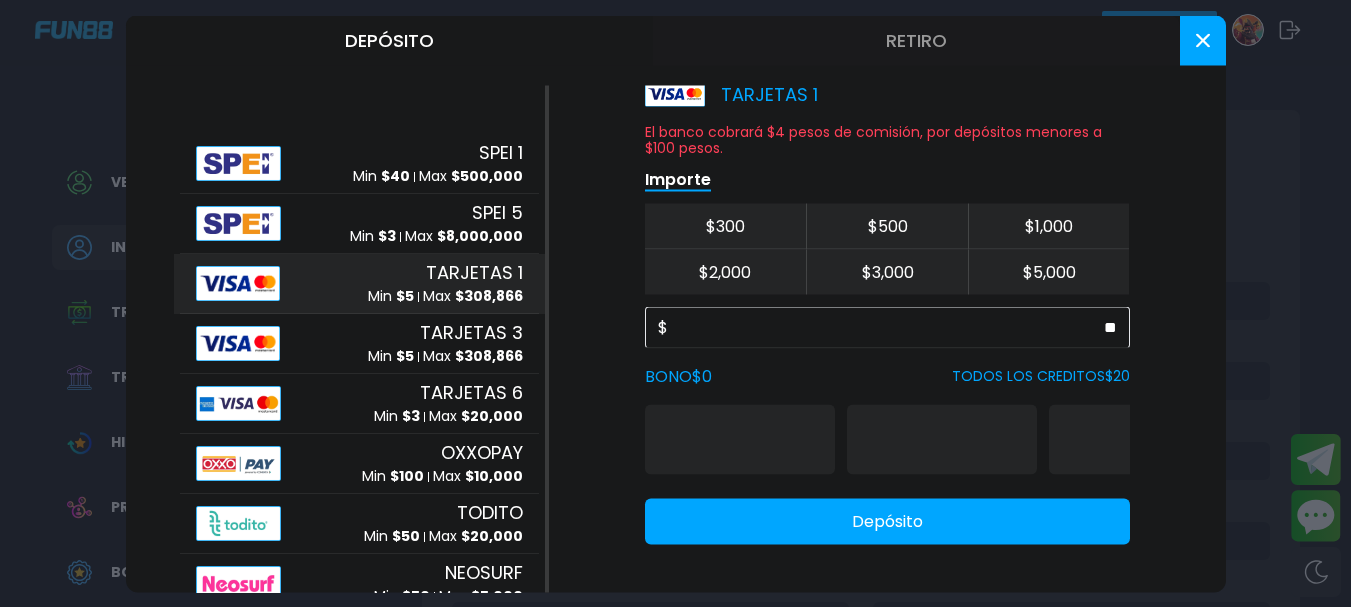 click on "Depósito" at bounding box center (887, 521) 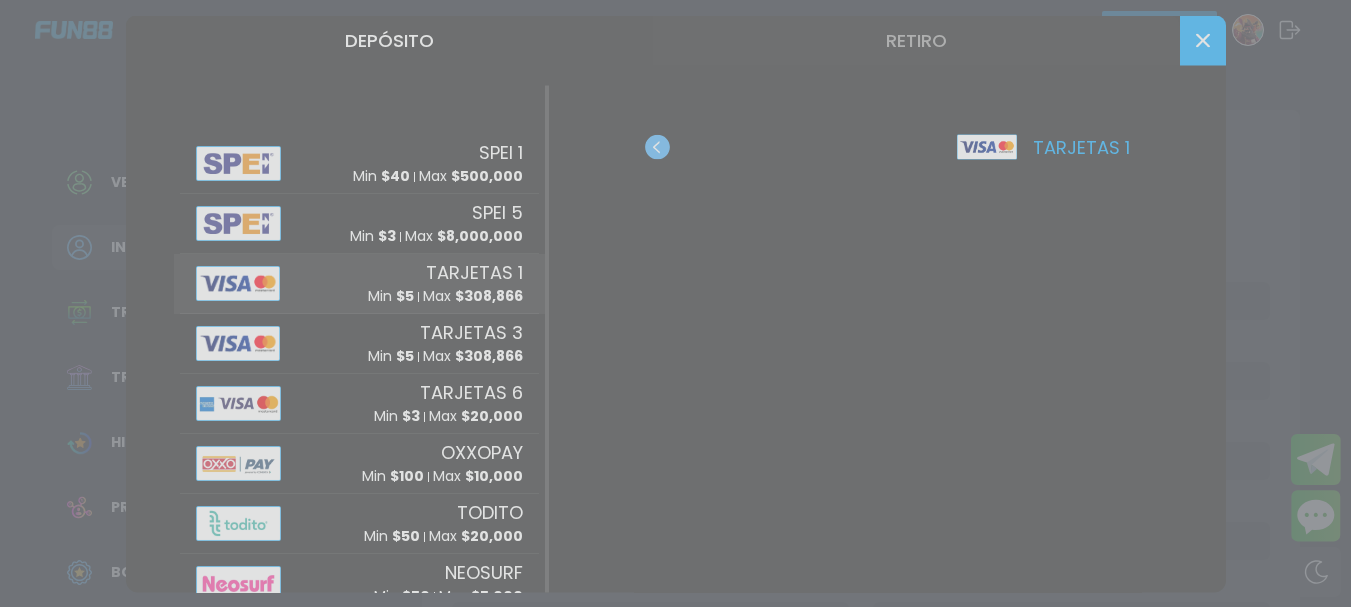 scroll, scrollTop: 0, scrollLeft: 0, axis: both 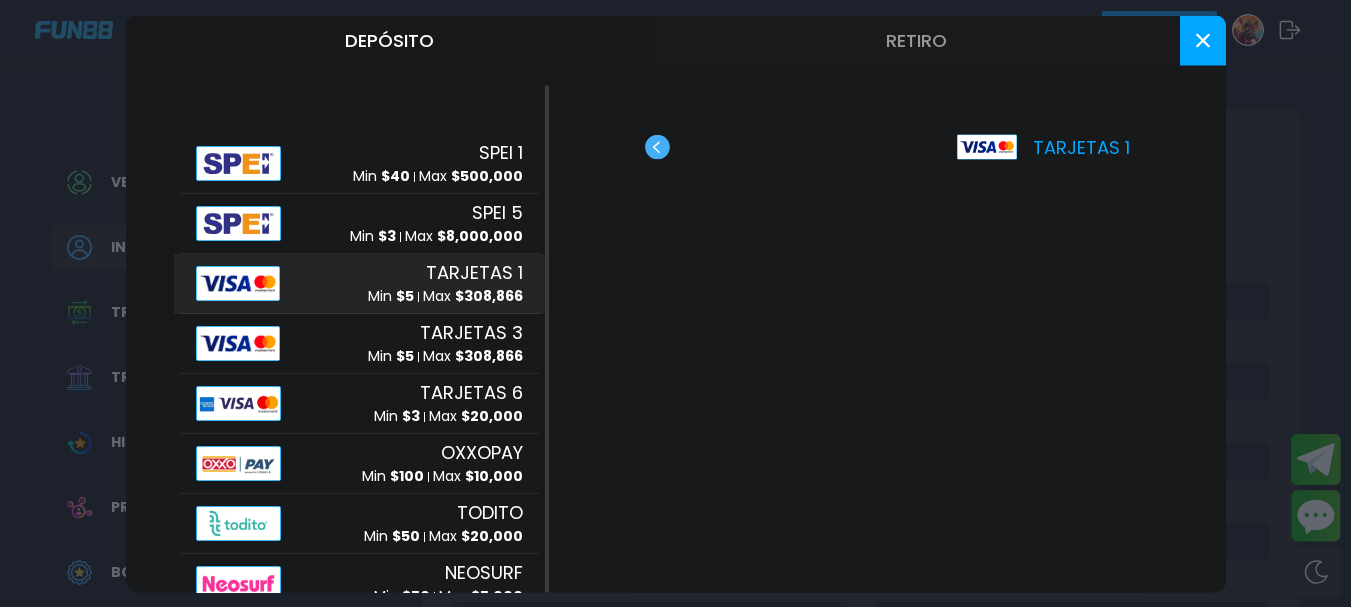click 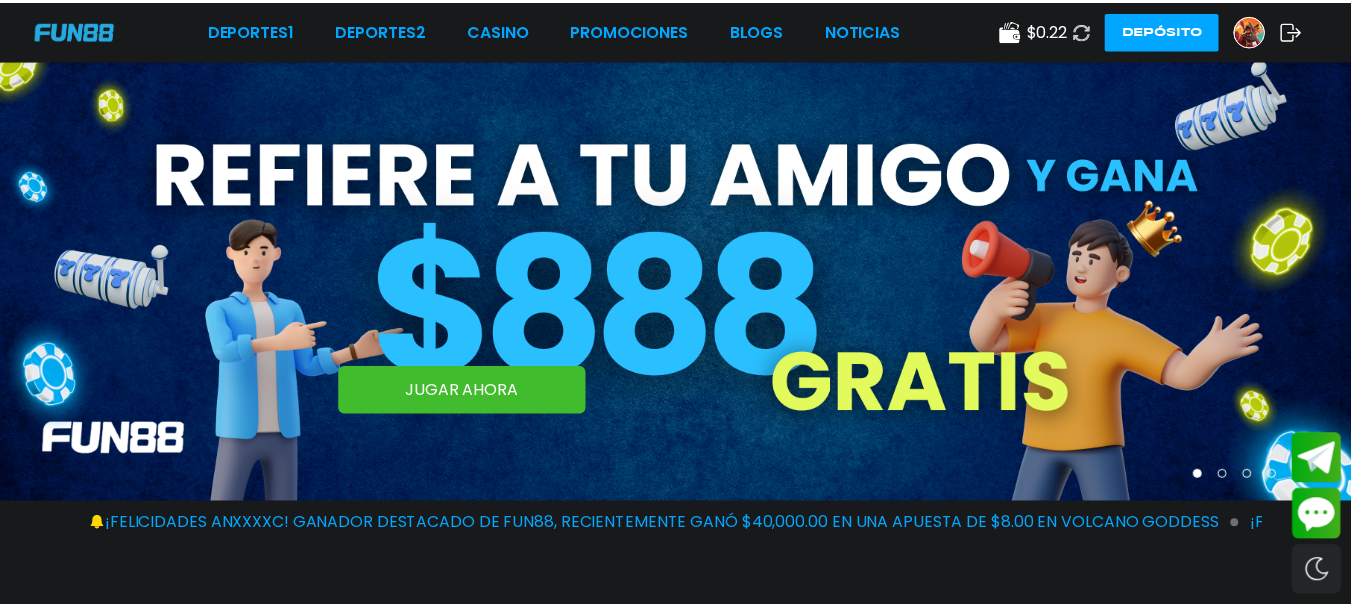 scroll, scrollTop: 0, scrollLeft: 0, axis: both 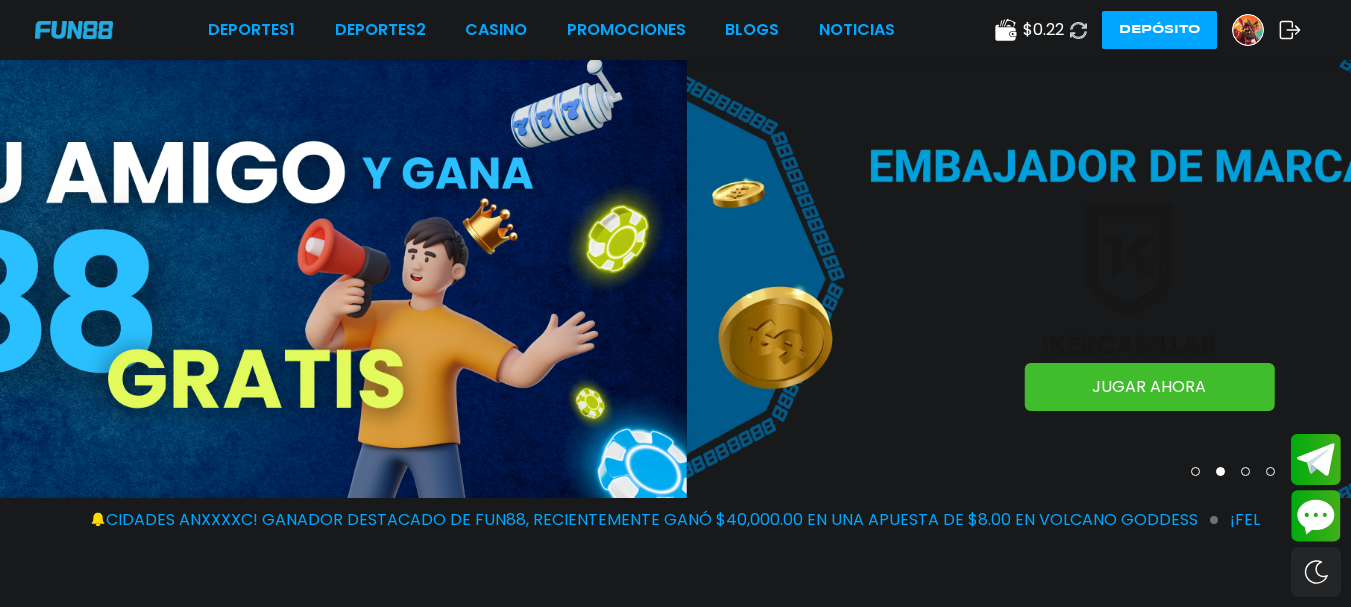 click on "Depósito" at bounding box center (1159, 30) 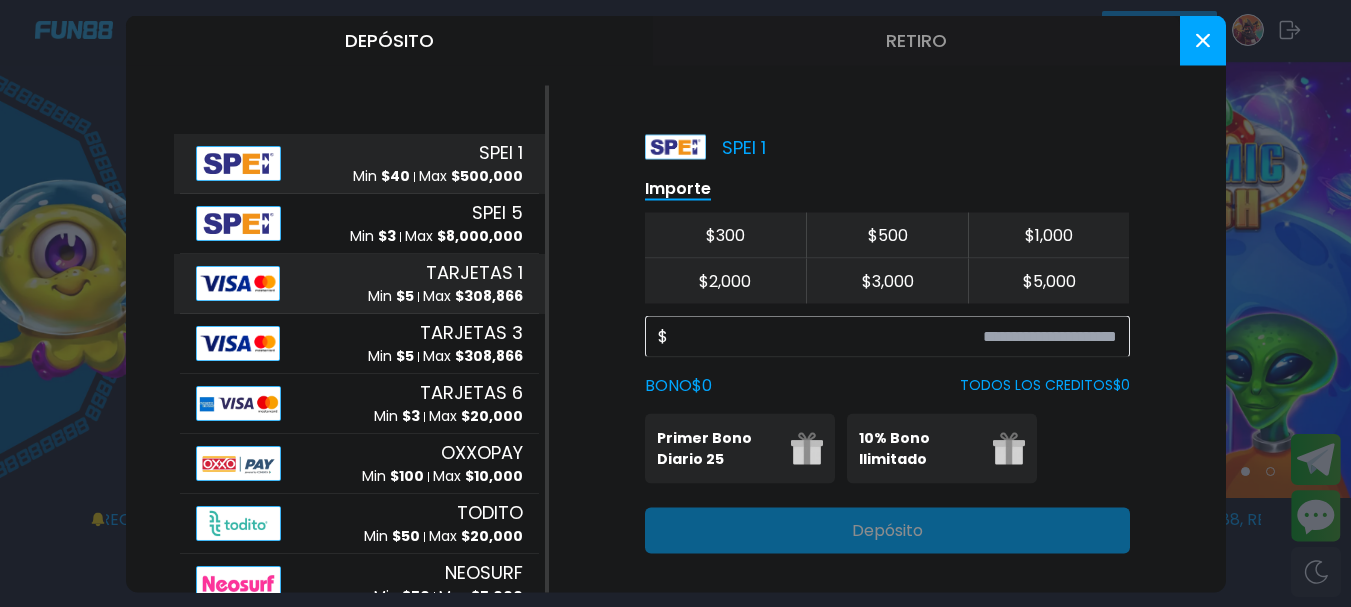 click on "Min   $ 5 Max   $ 308,866" at bounding box center (445, 296) 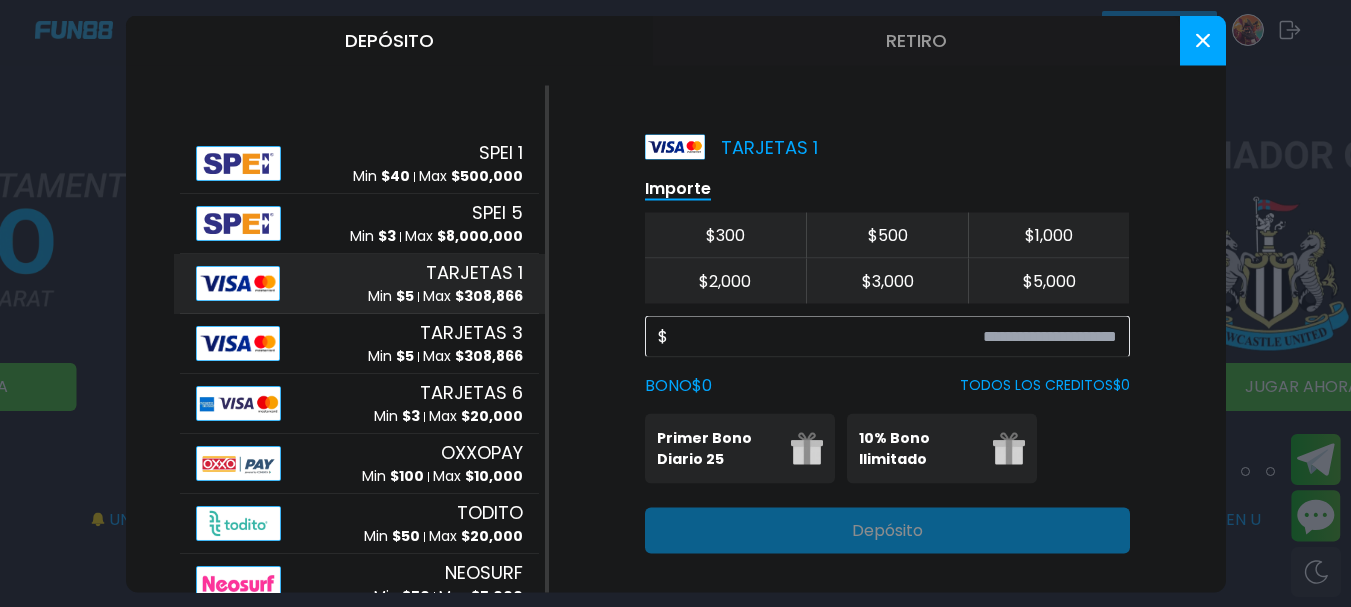 click on "$  2,000" at bounding box center [726, 280] 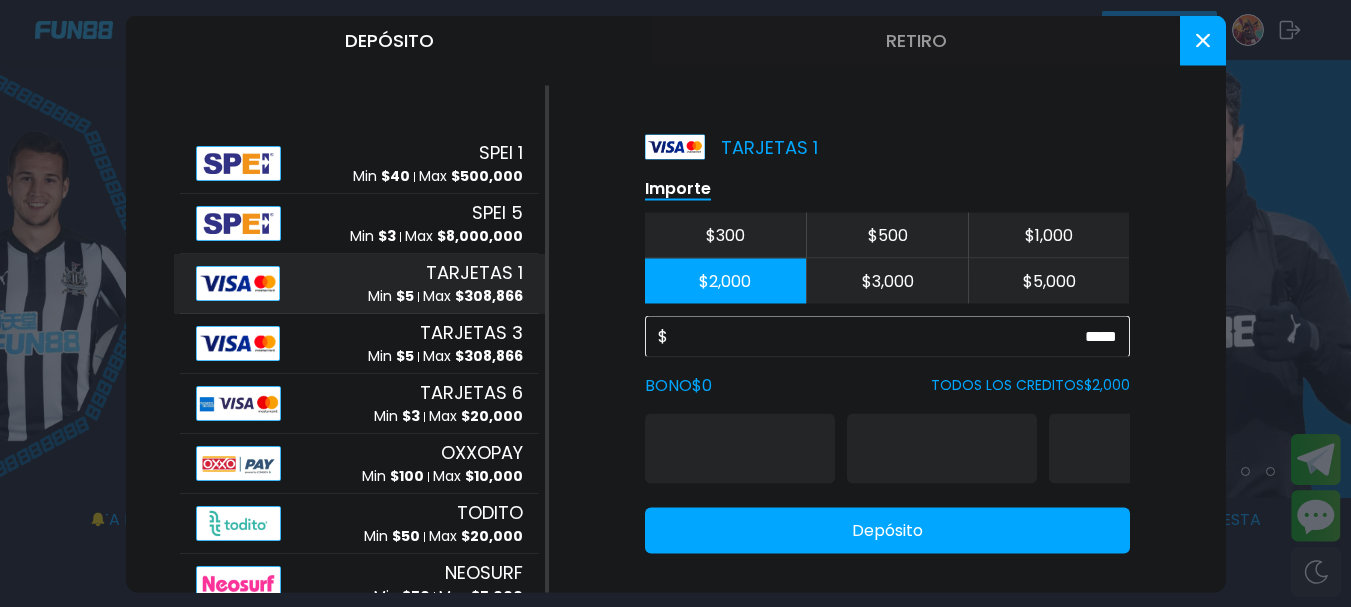 click on "$ *****" 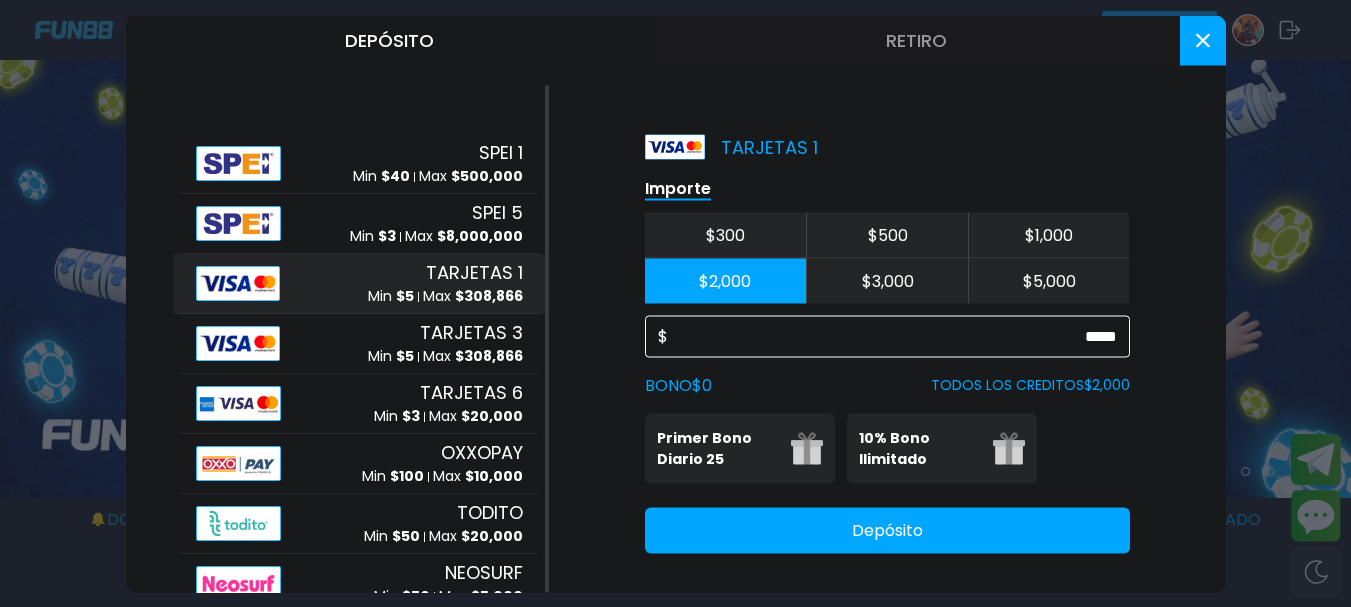 click on "*****" at bounding box center [892, 336] 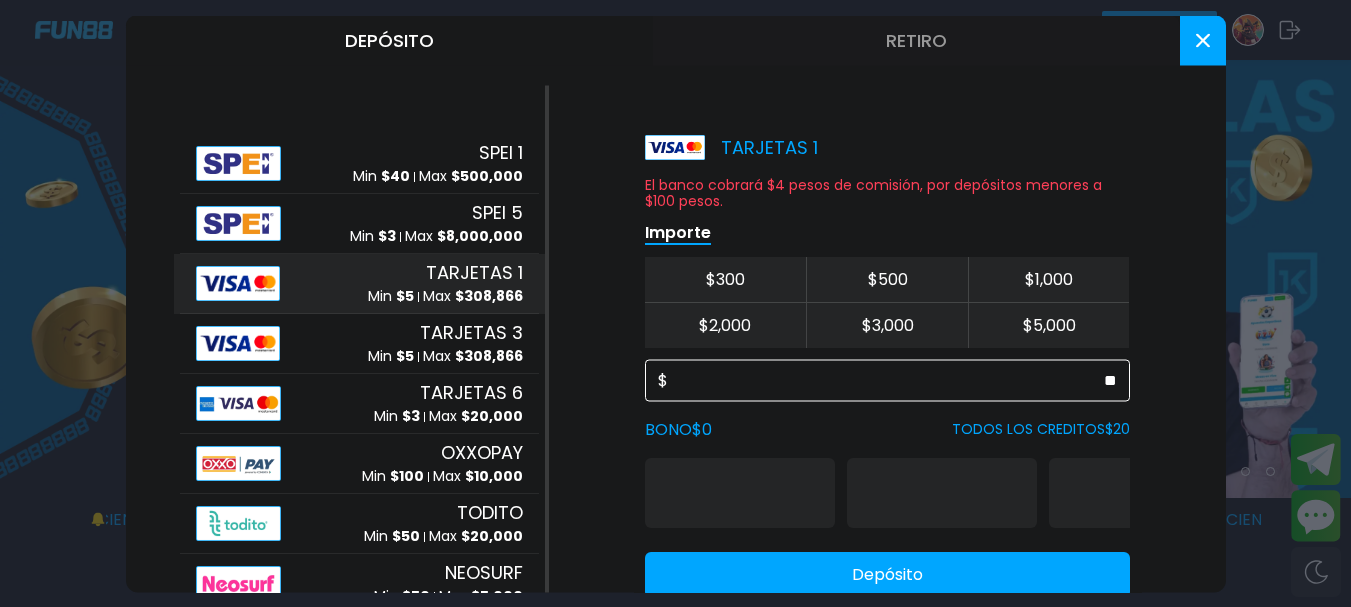 scroll, scrollTop: 71, scrollLeft: 0, axis: vertical 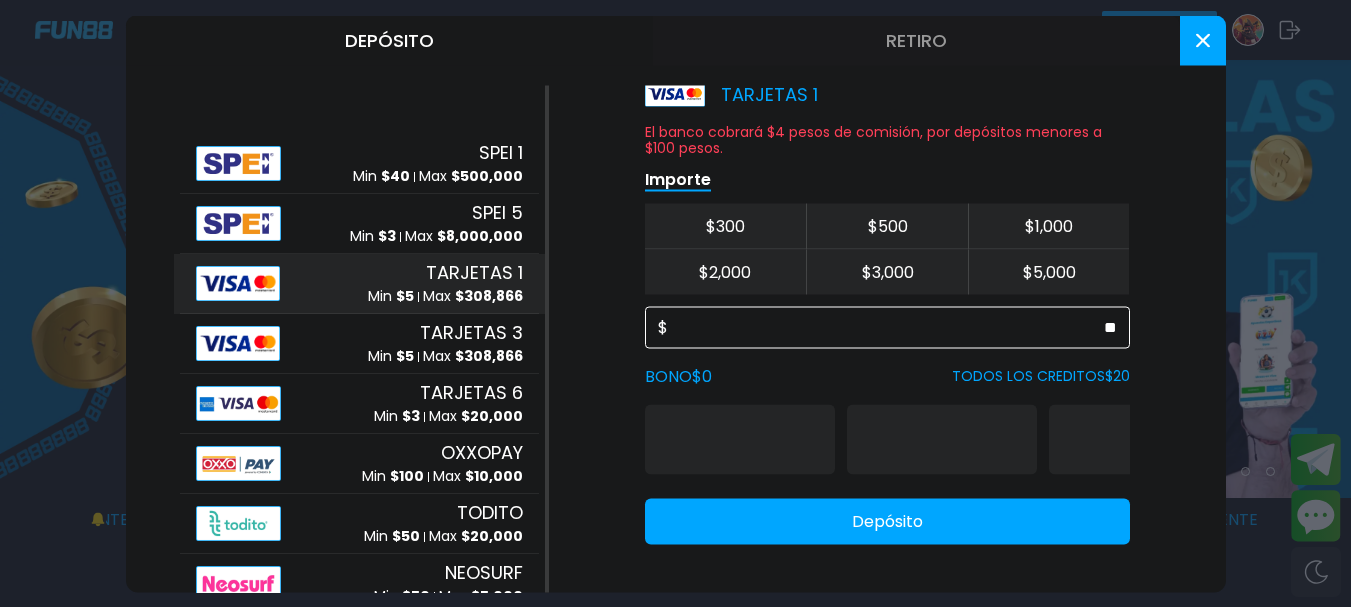type on "**" 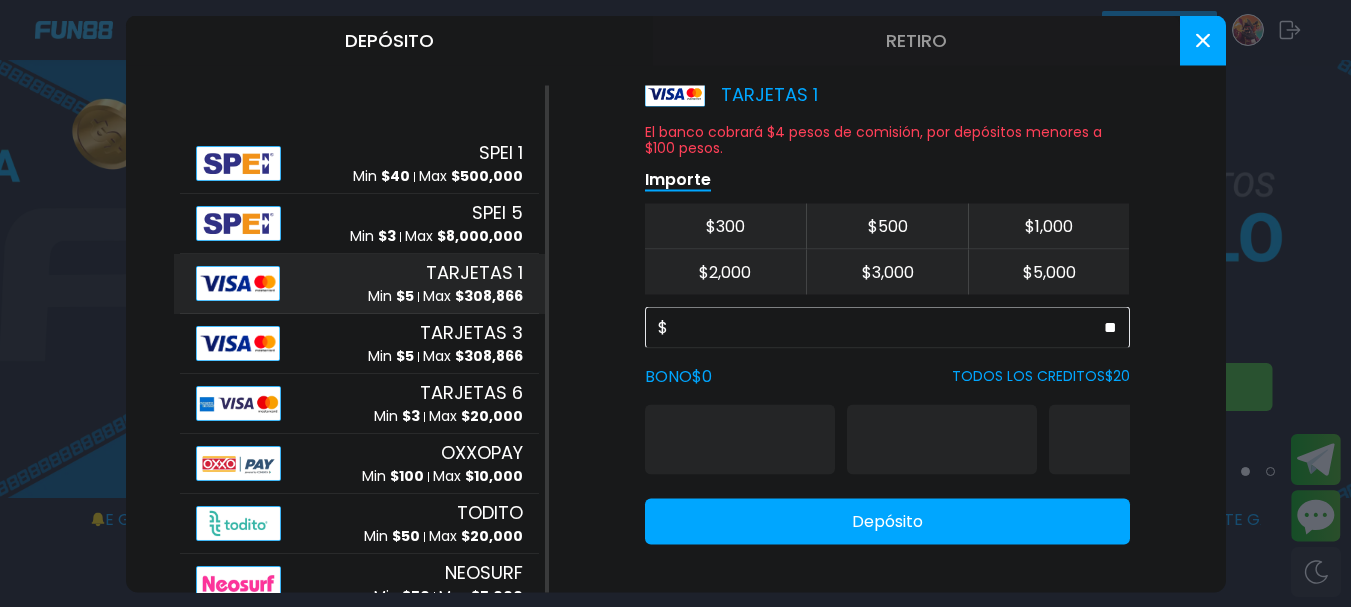 click on "Depósito" at bounding box center [887, 521] 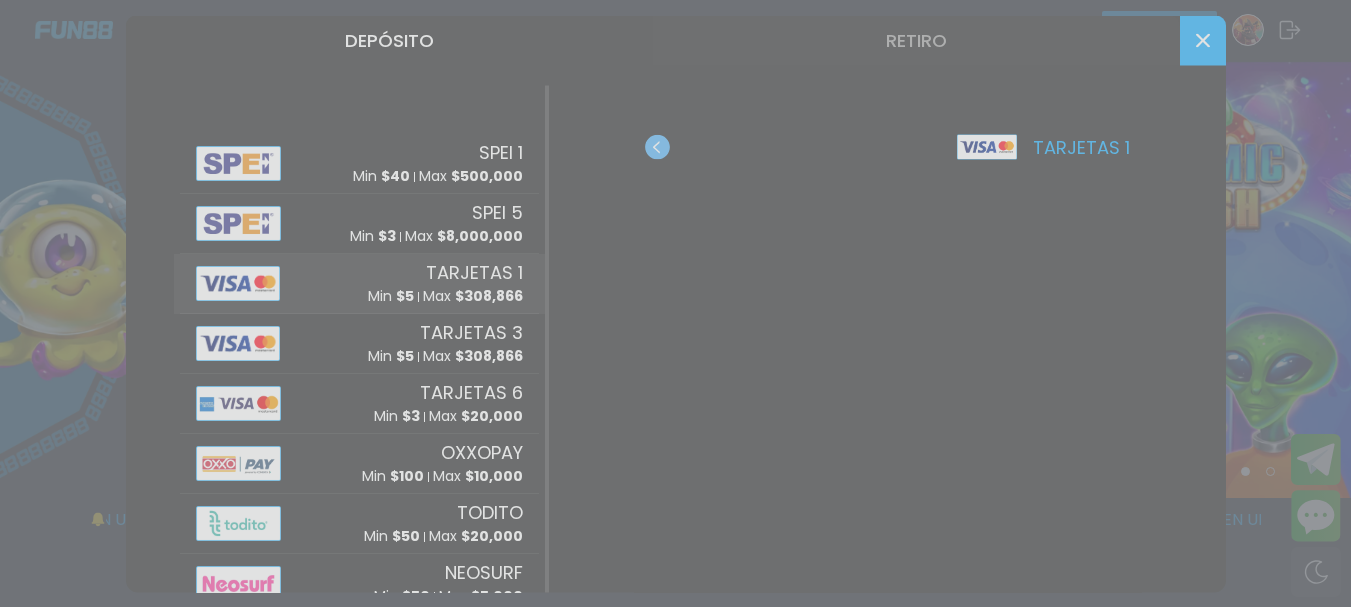 scroll, scrollTop: 0, scrollLeft: 0, axis: both 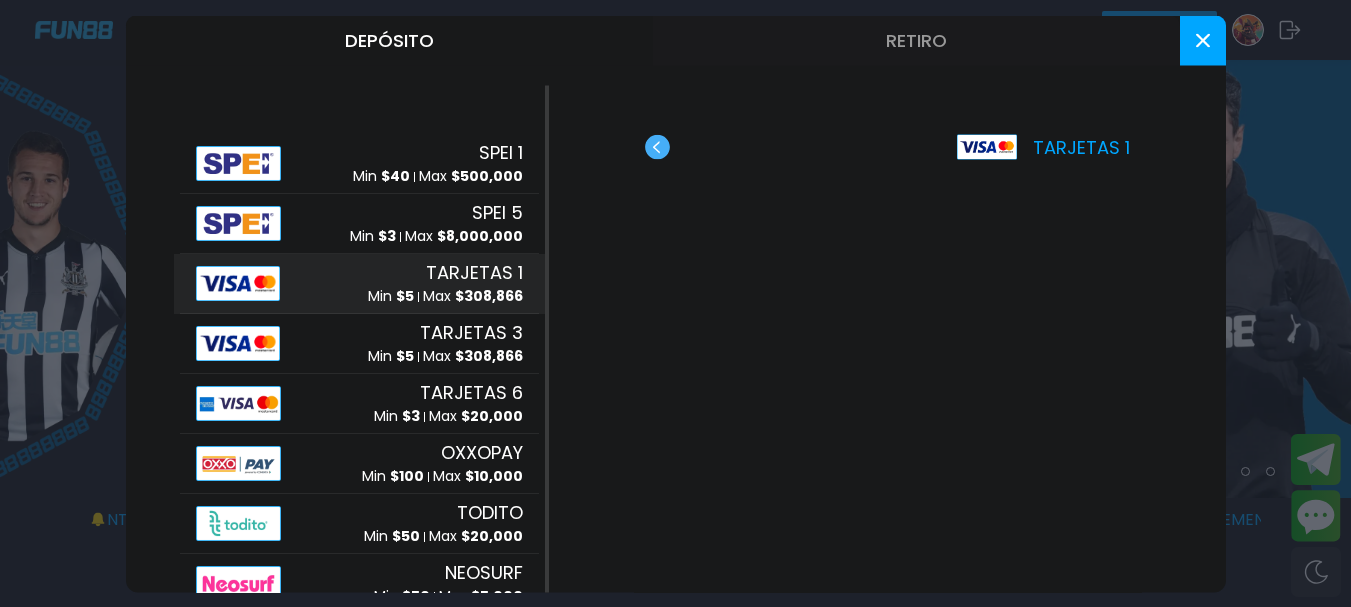 click 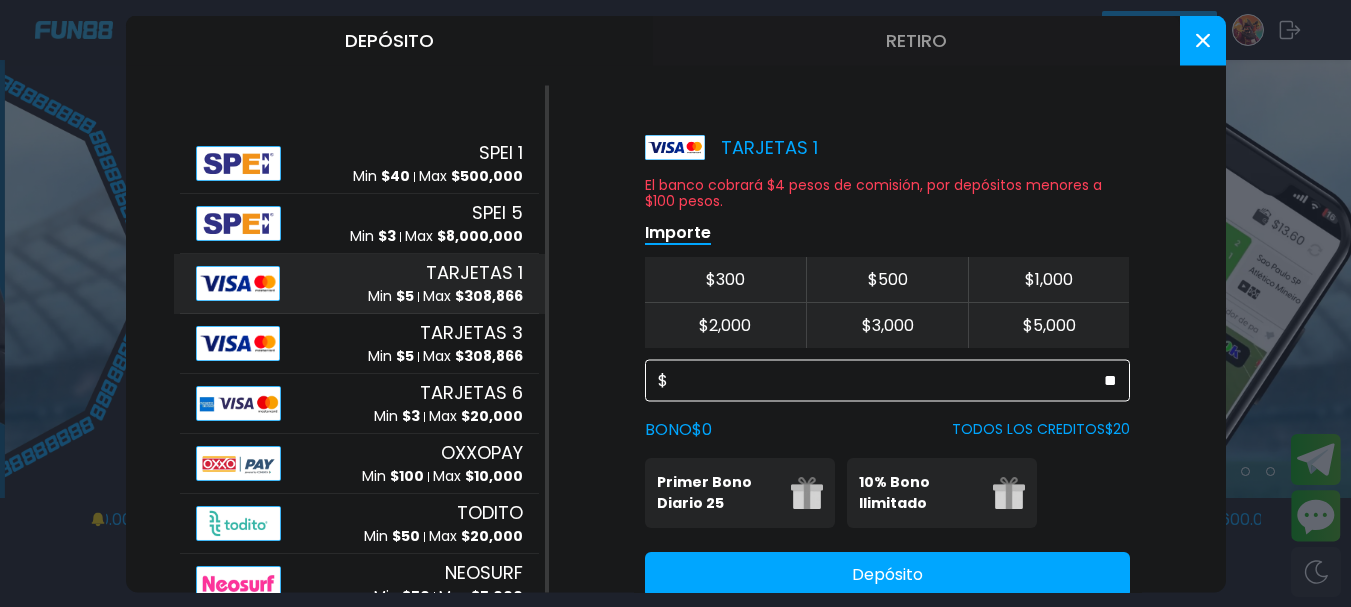 click on "**" at bounding box center [892, 380] 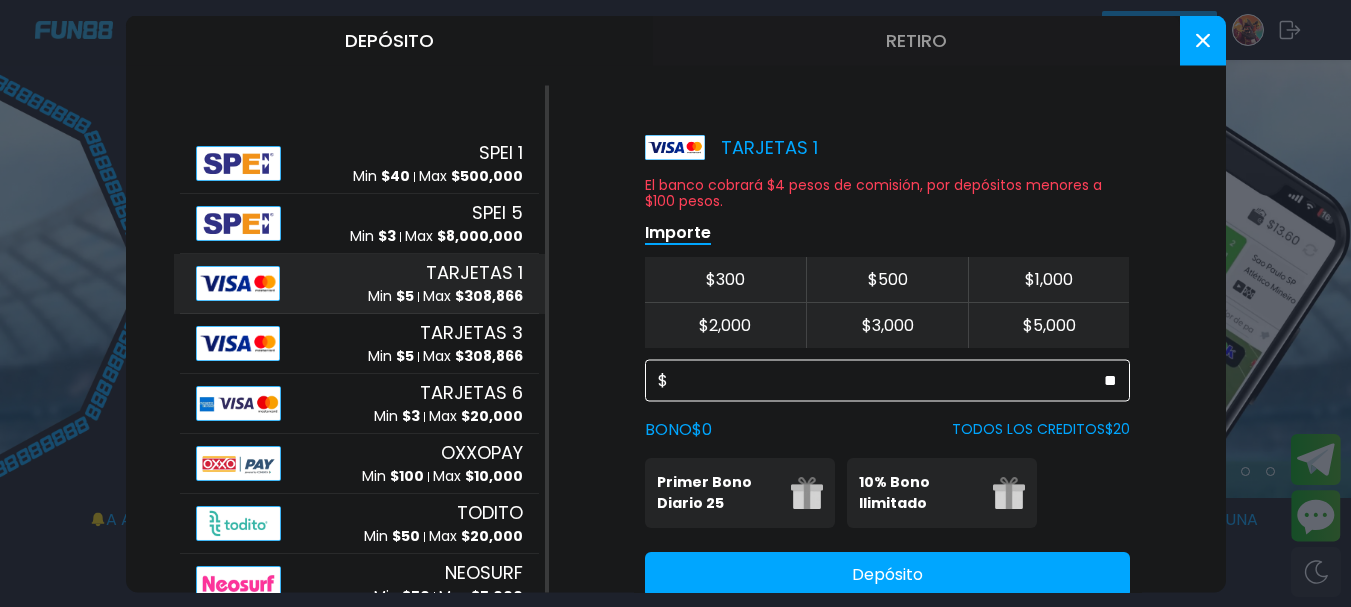 click on "**" at bounding box center (892, 380) 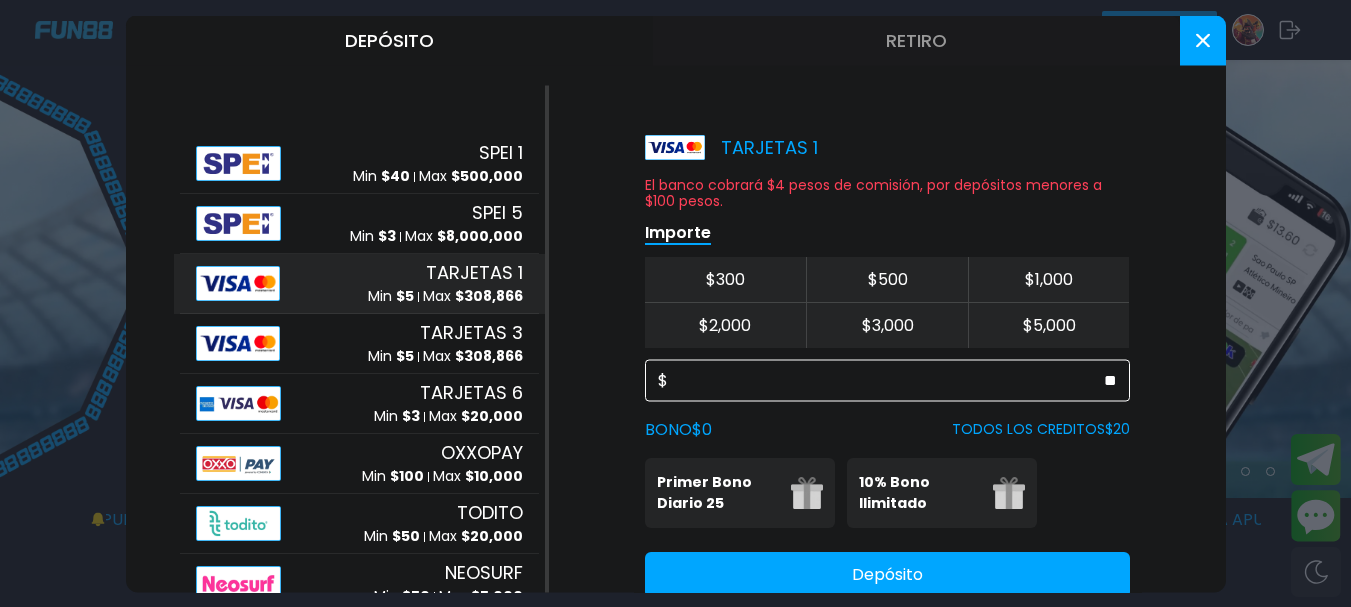 click on "**" at bounding box center (892, 380) 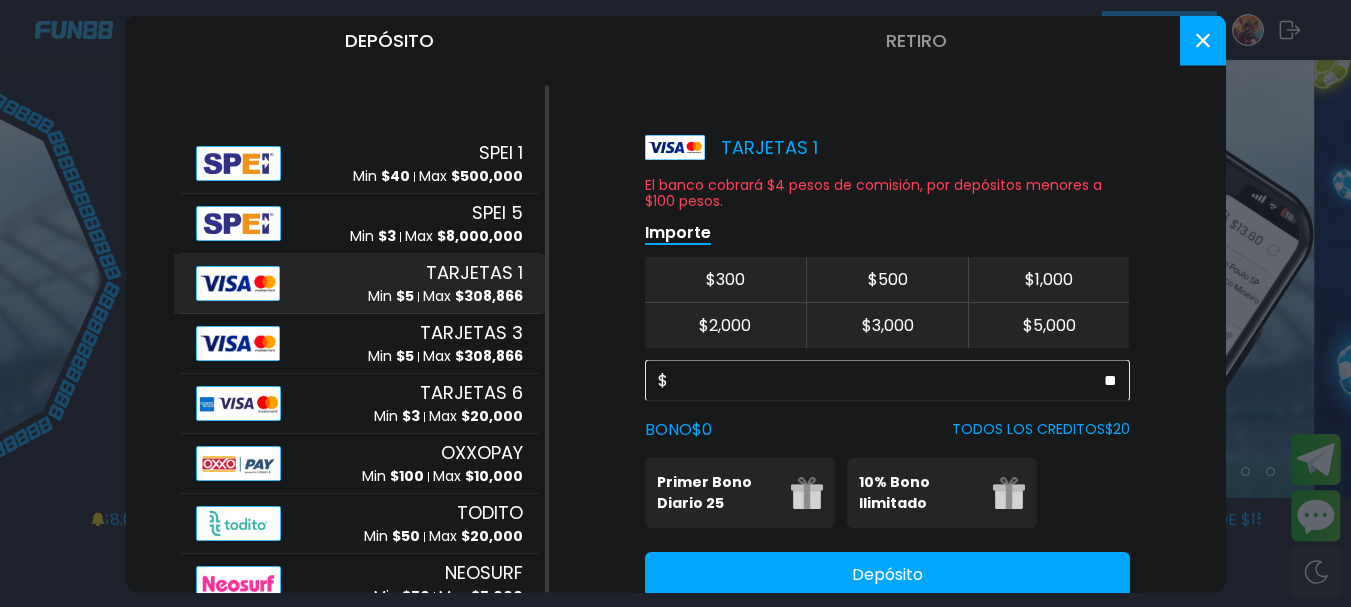 click on "Depósito" at bounding box center [887, 574] 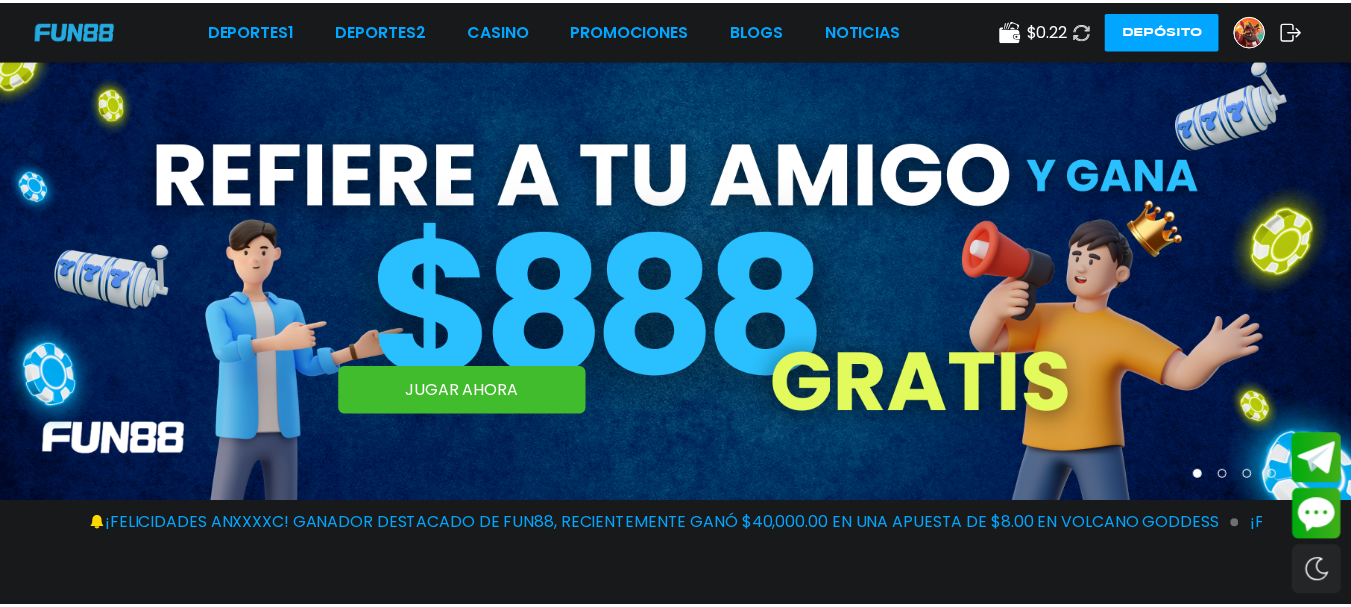 scroll, scrollTop: 0, scrollLeft: 0, axis: both 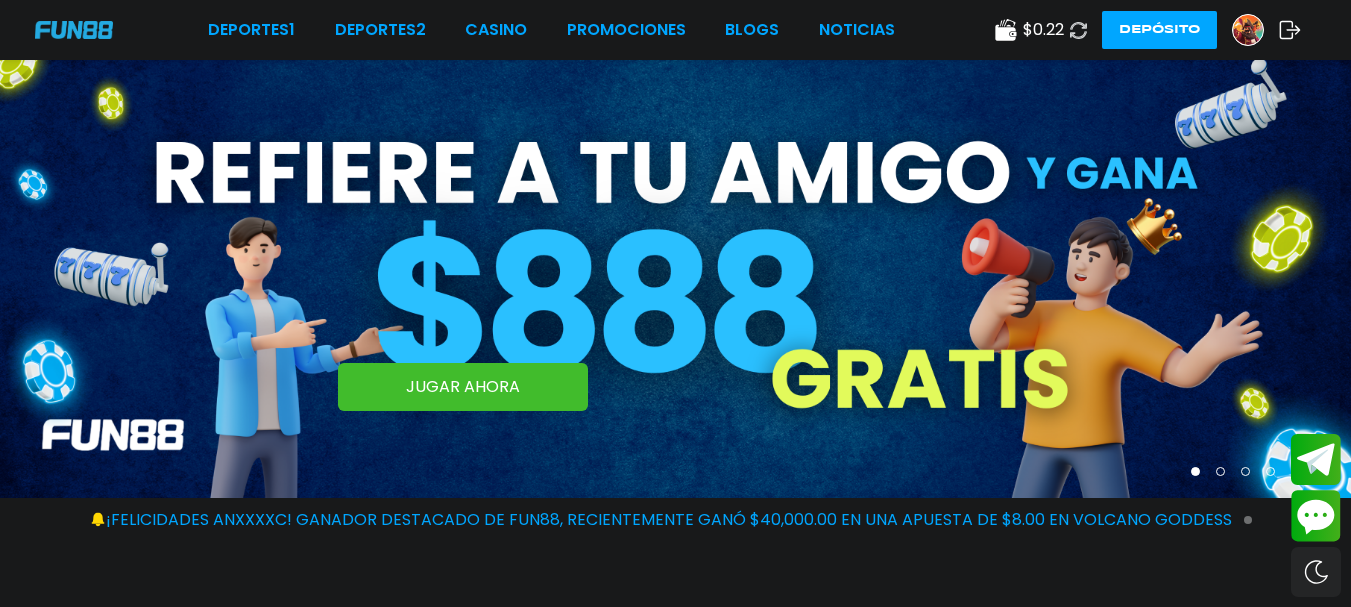click on "Depósito" at bounding box center [1159, 30] 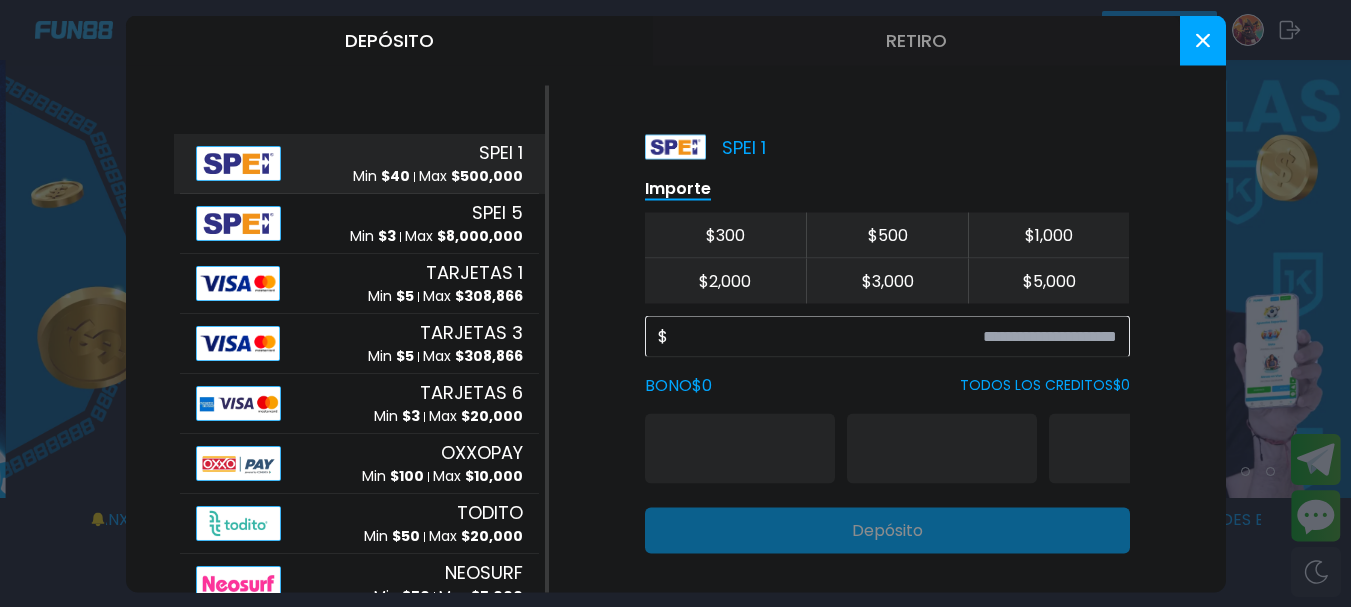 scroll, scrollTop: 0, scrollLeft: 0, axis: both 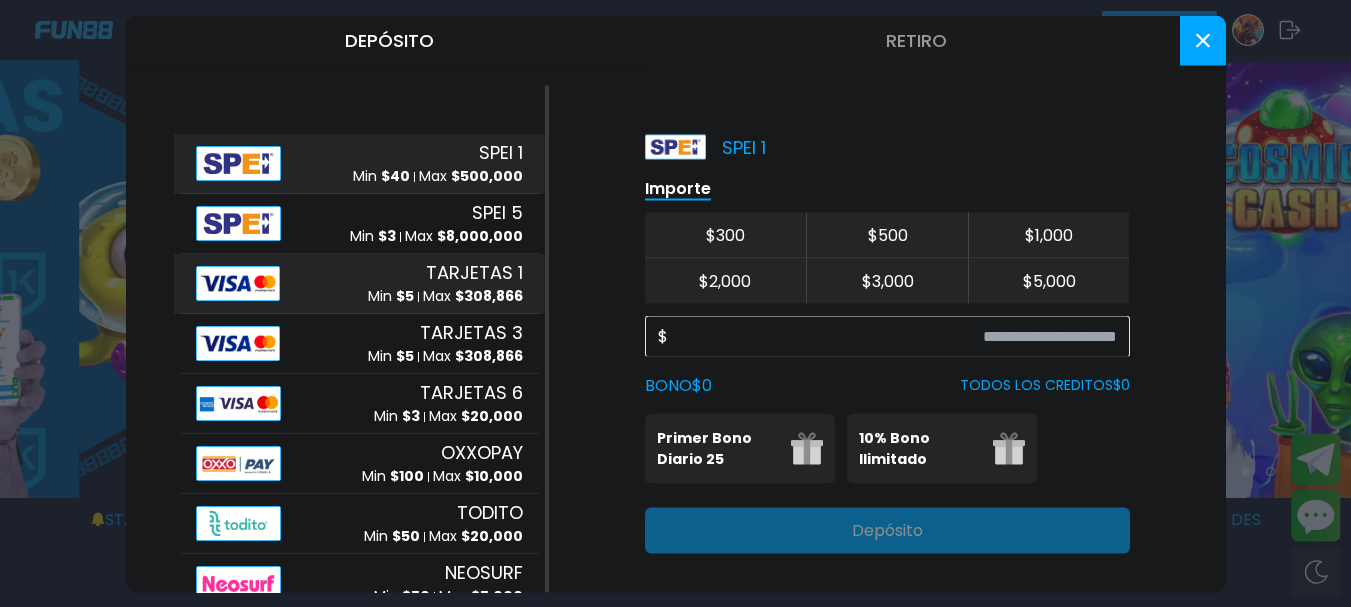 click on "TARJETAS 1 Min   $ 5 Max   $ 308,866" at bounding box center [359, 283] 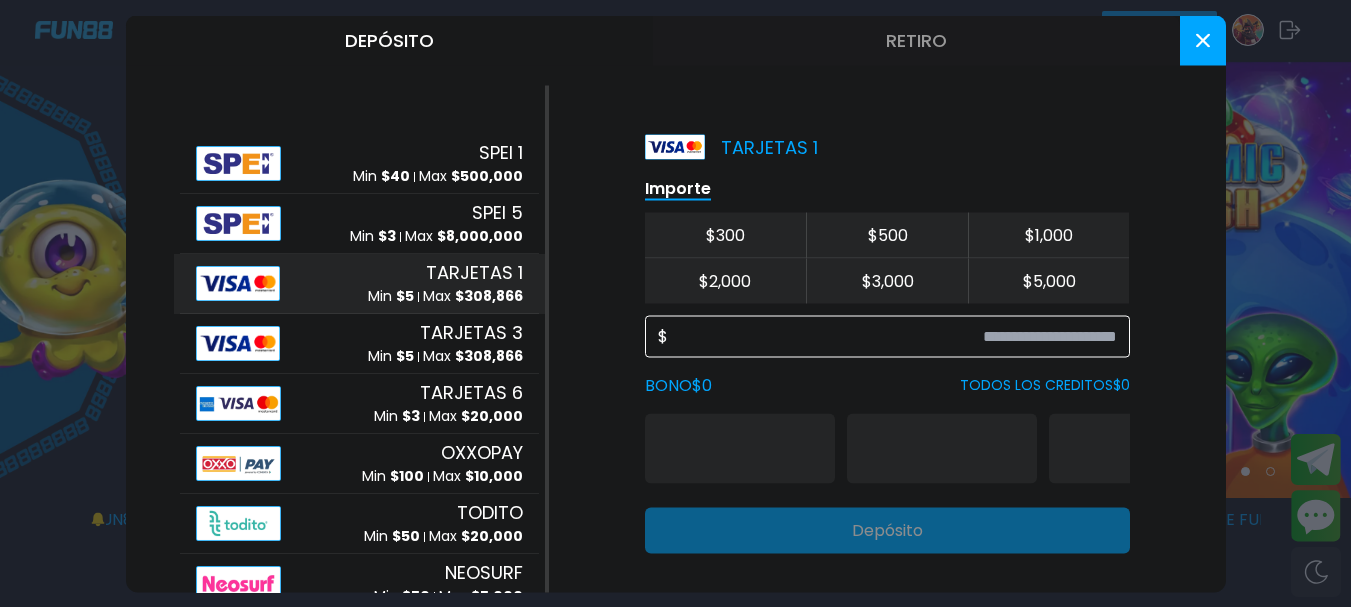 click at bounding box center (892, 336) 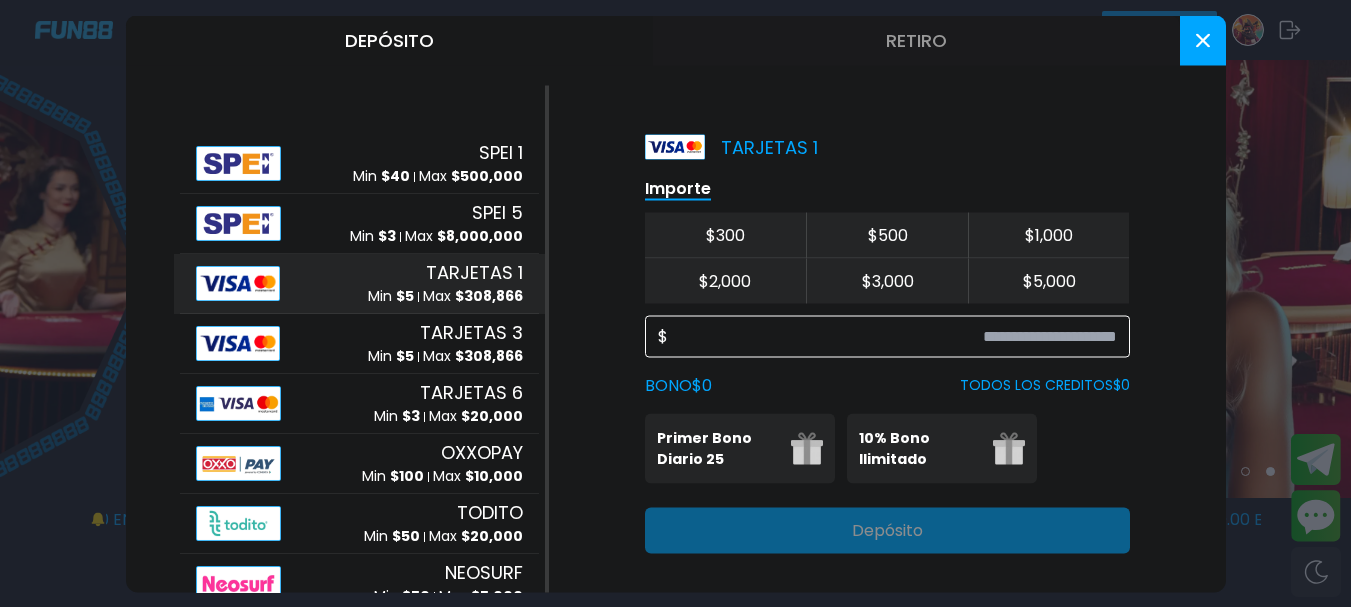 click at bounding box center (892, 336) 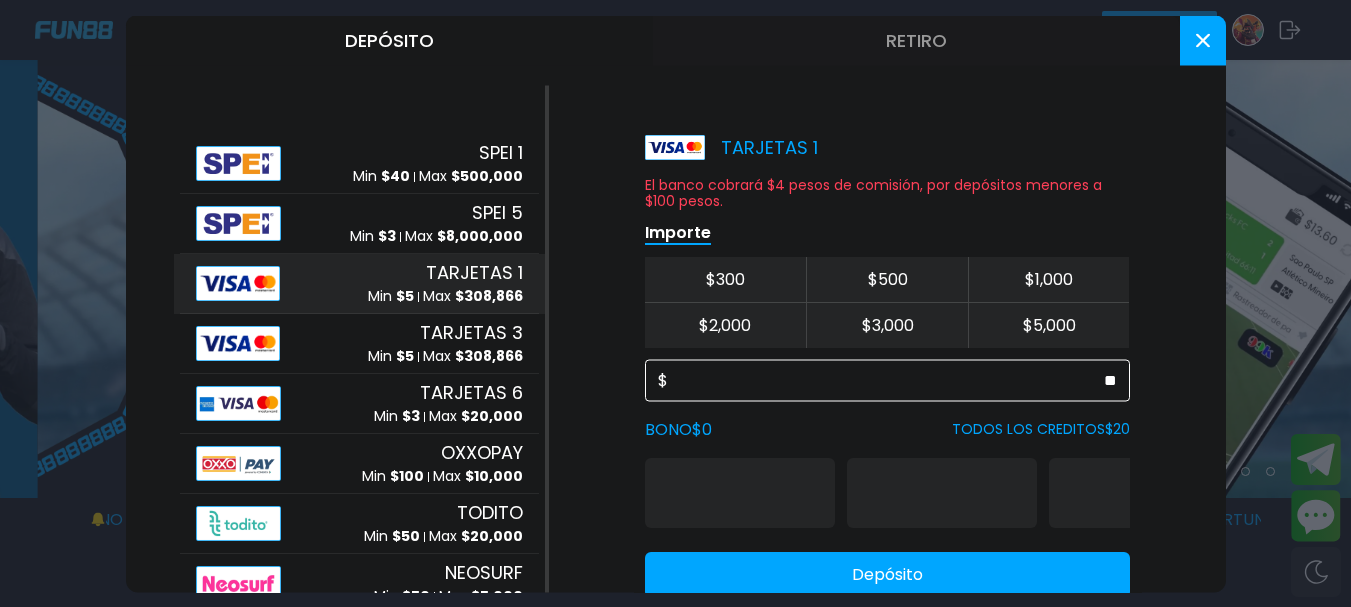 scroll, scrollTop: 71, scrollLeft: 0, axis: vertical 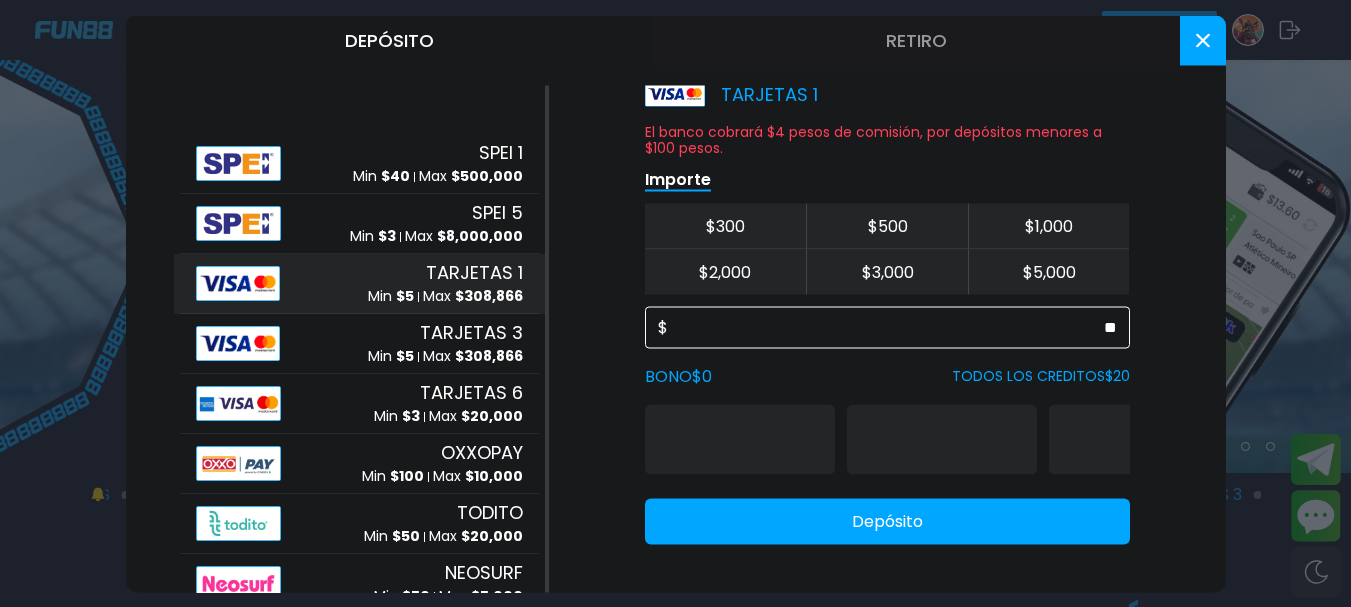 type on "**" 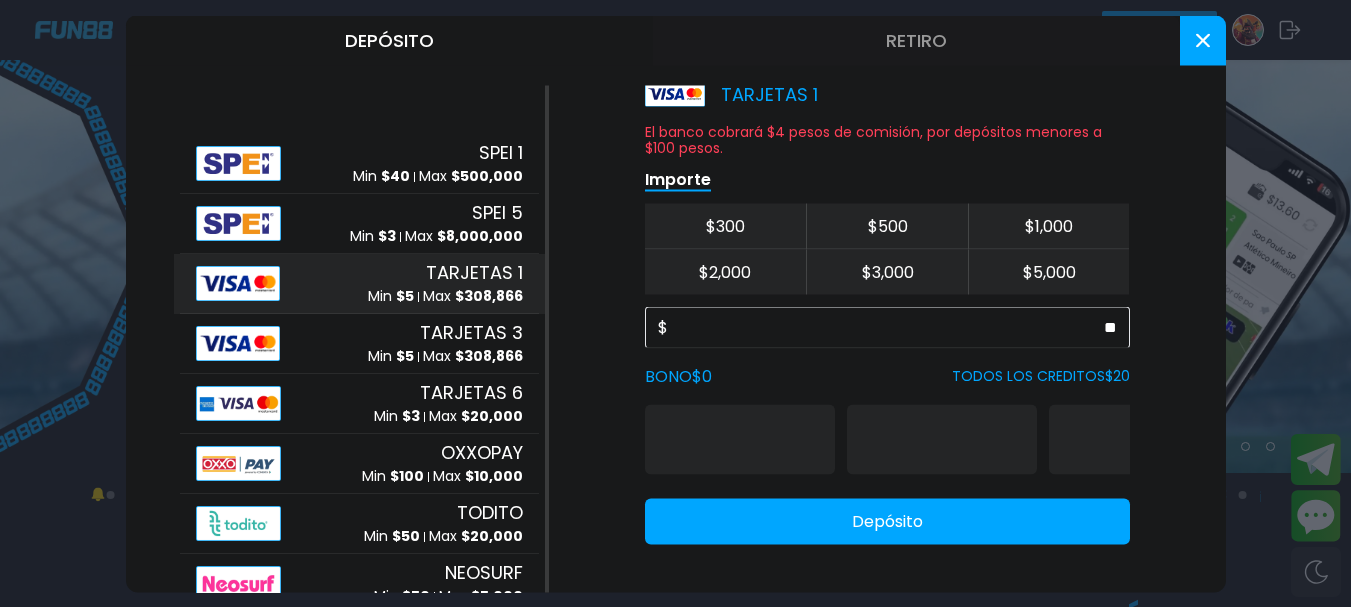 click on "Depósito" at bounding box center (887, 521) 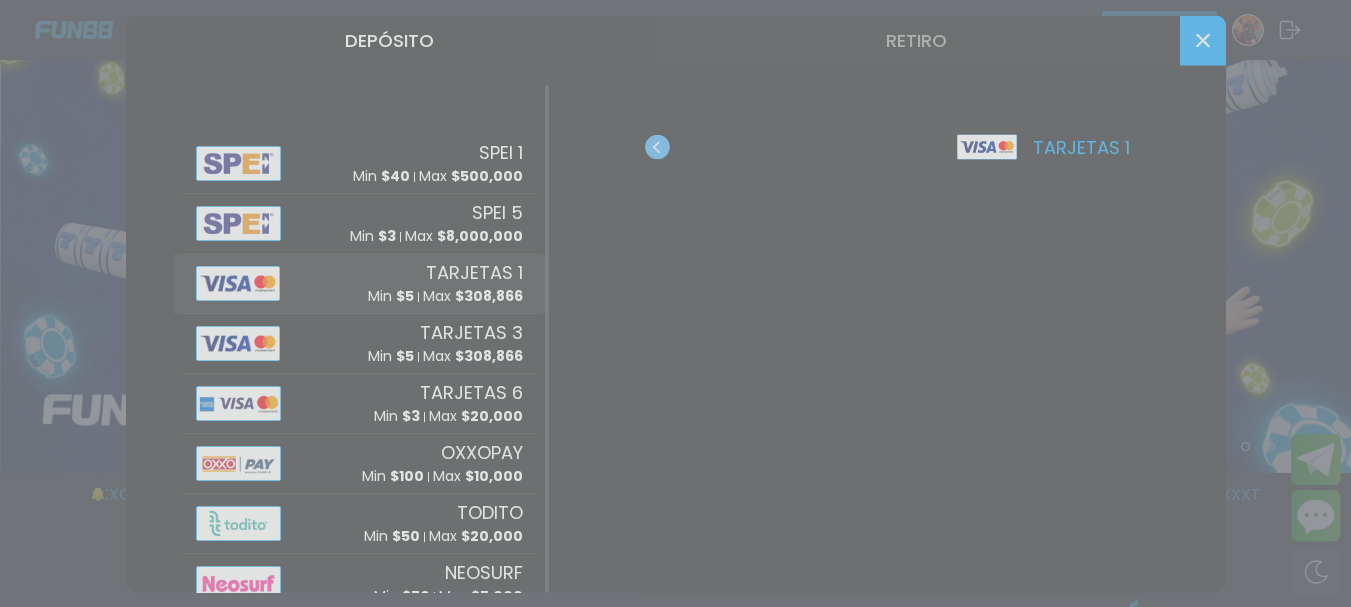 scroll, scrollTop: 0, scrollLeft: 0, axis: both 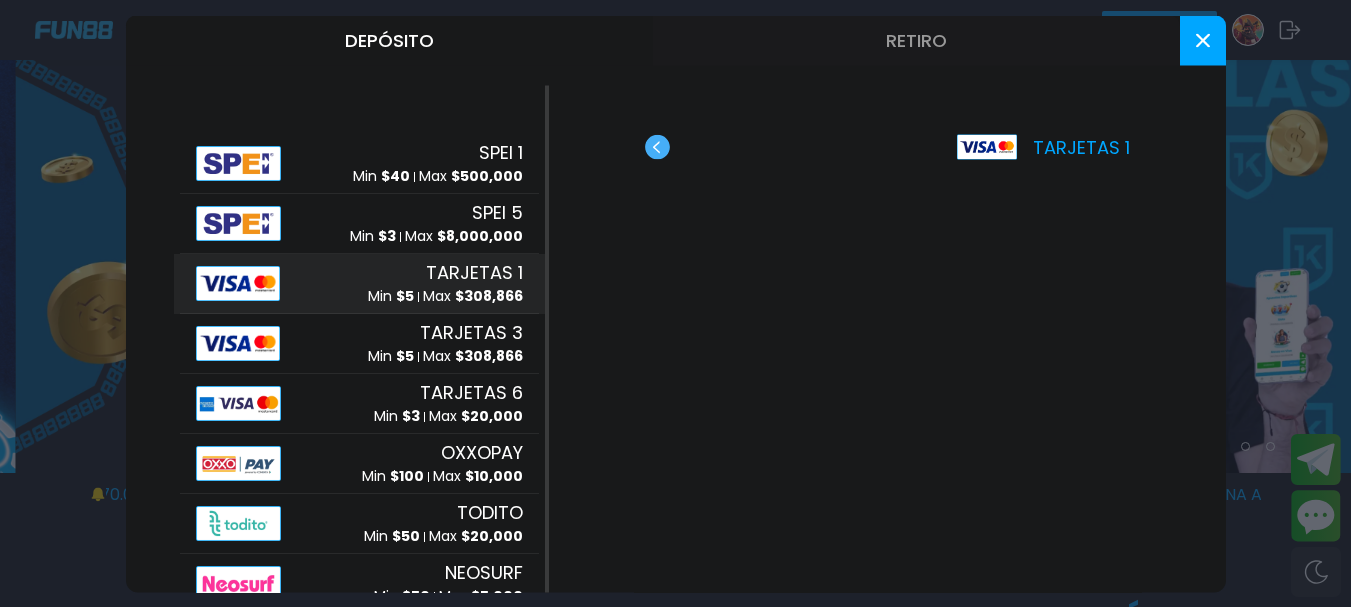 click 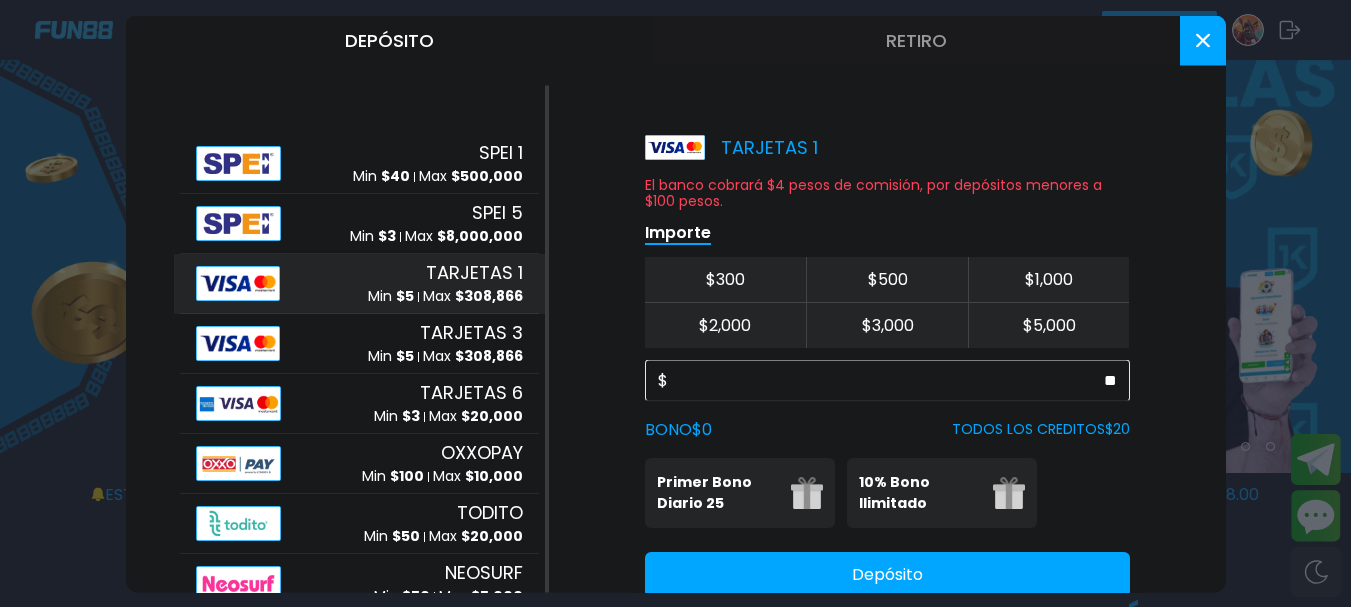 click on "Depósito" at bounding box center (887, 574) 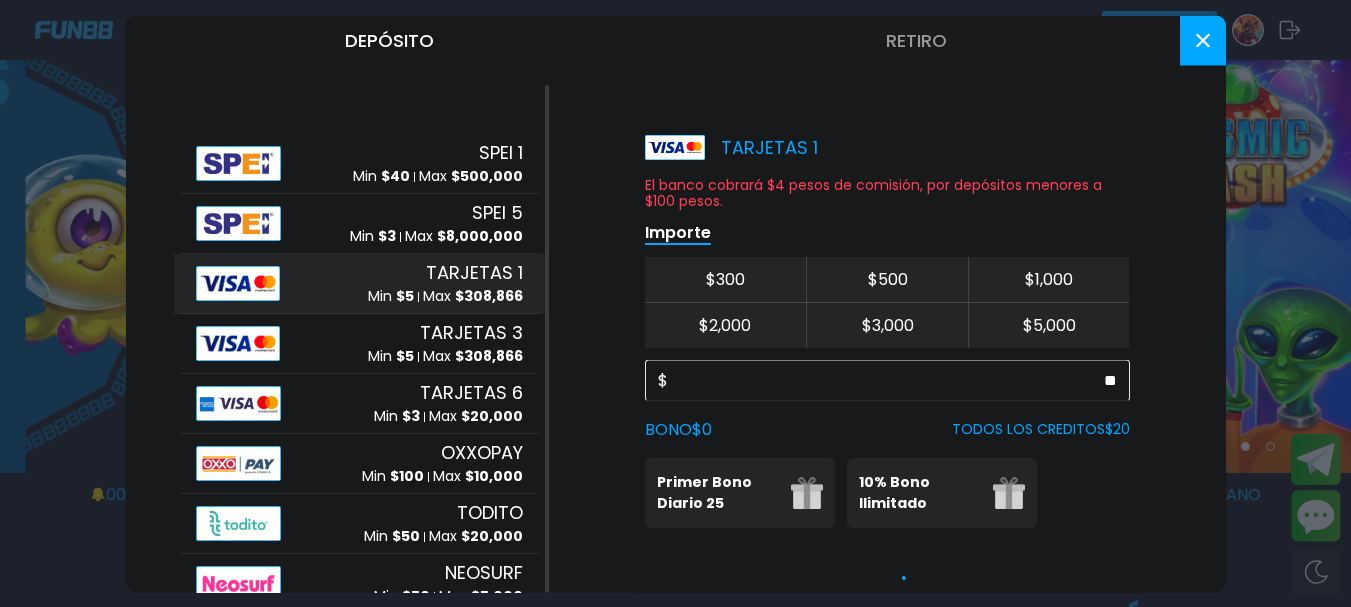 scroll, scrollTop: 47, scrollLeft: 0, axis: vertical 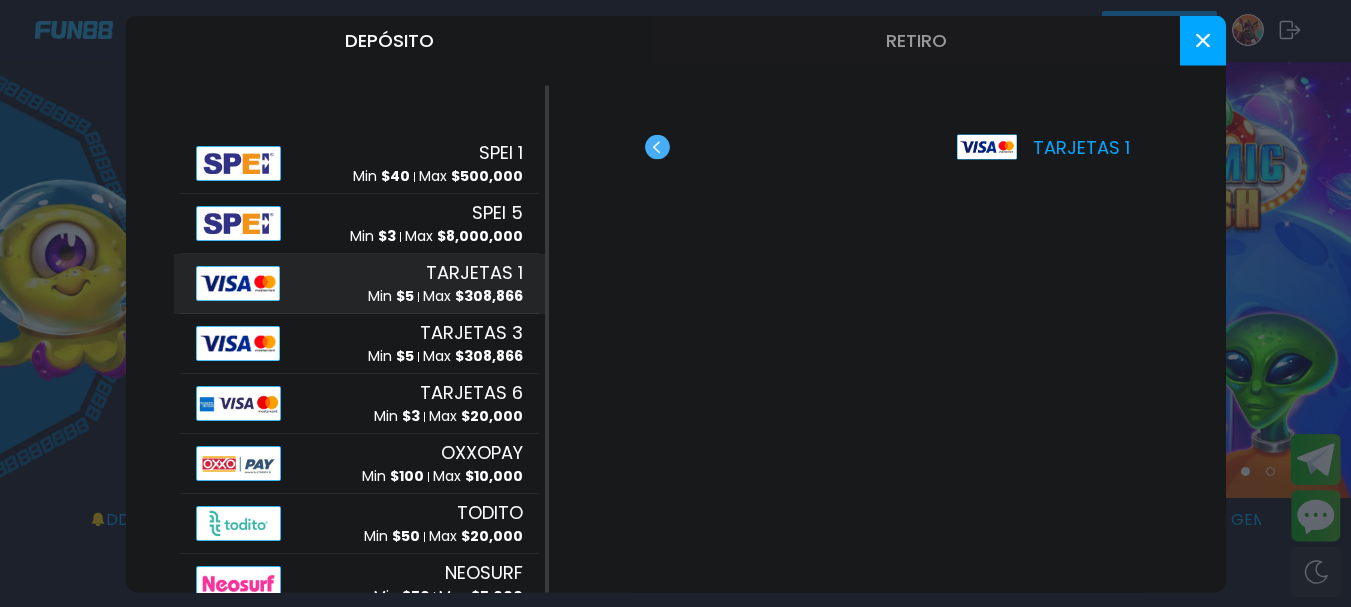 click 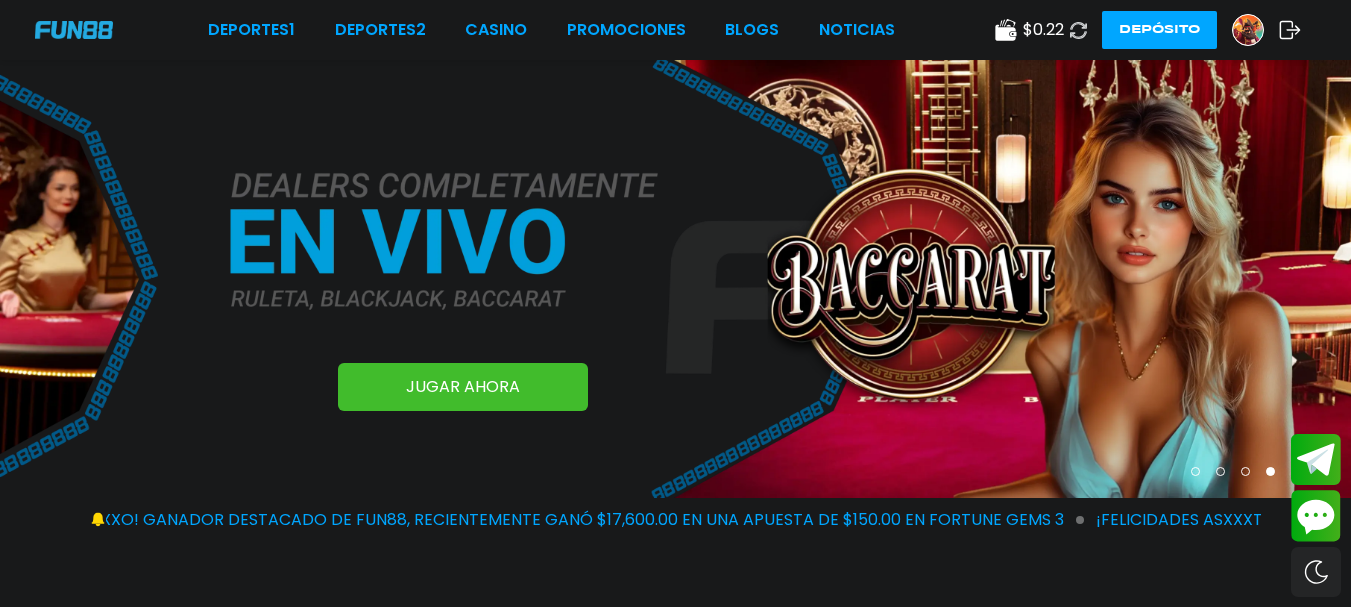 click 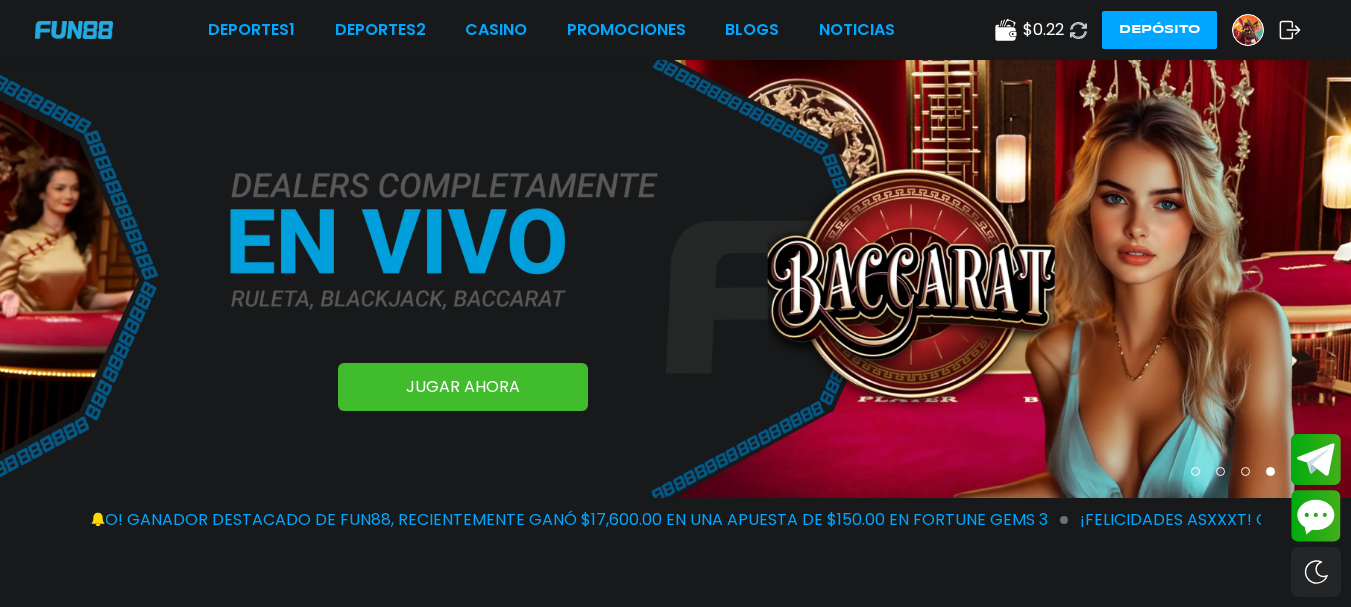 click 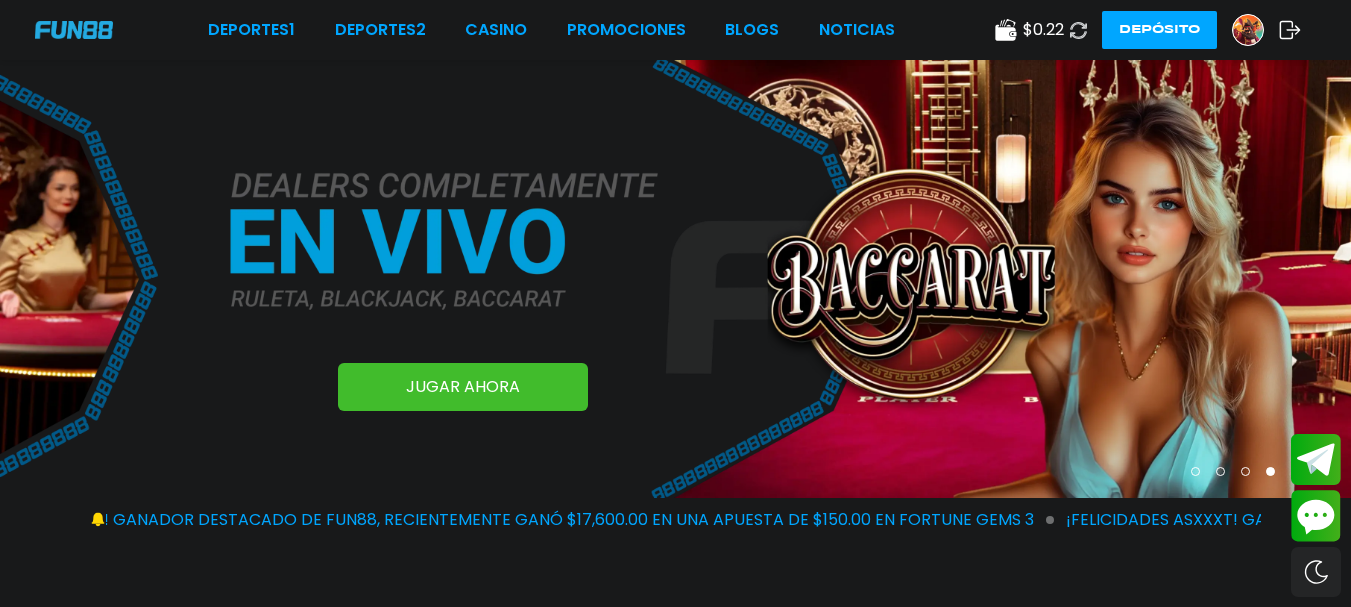 click 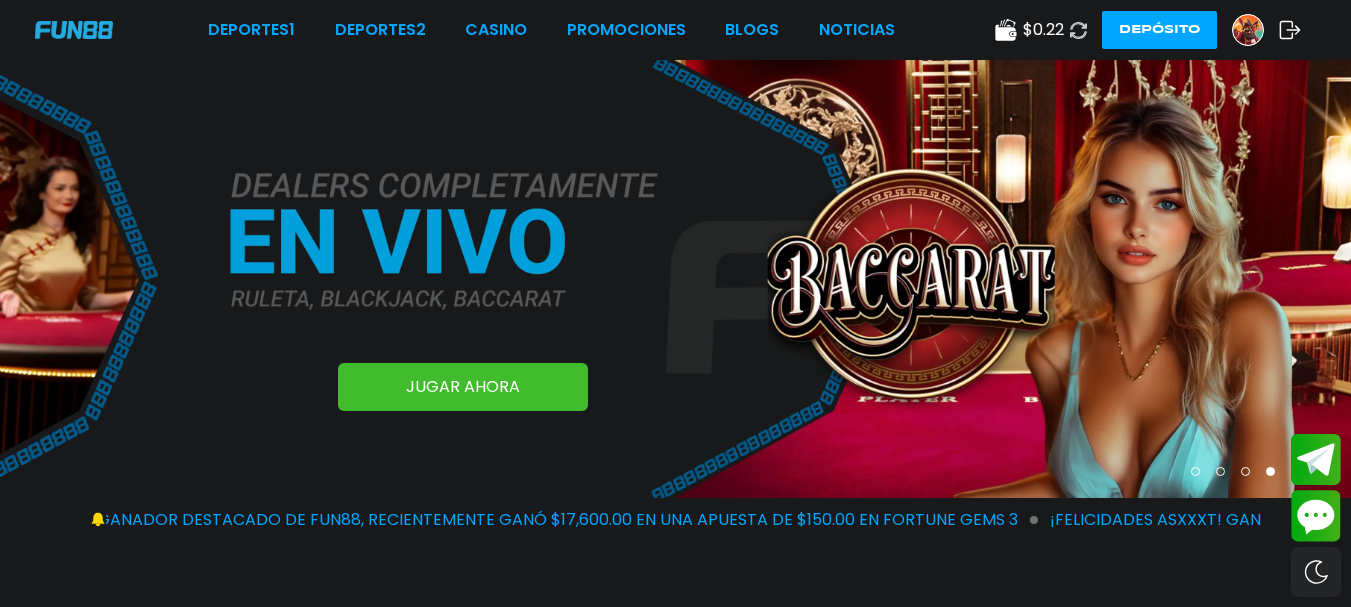 click 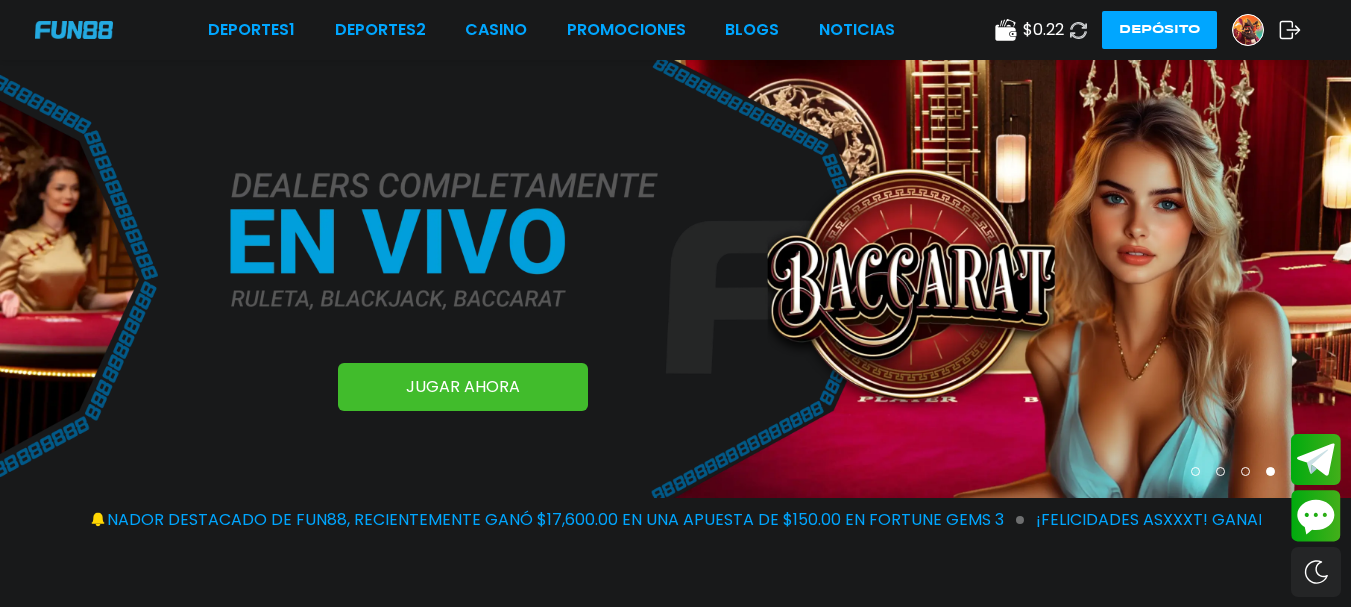 click 